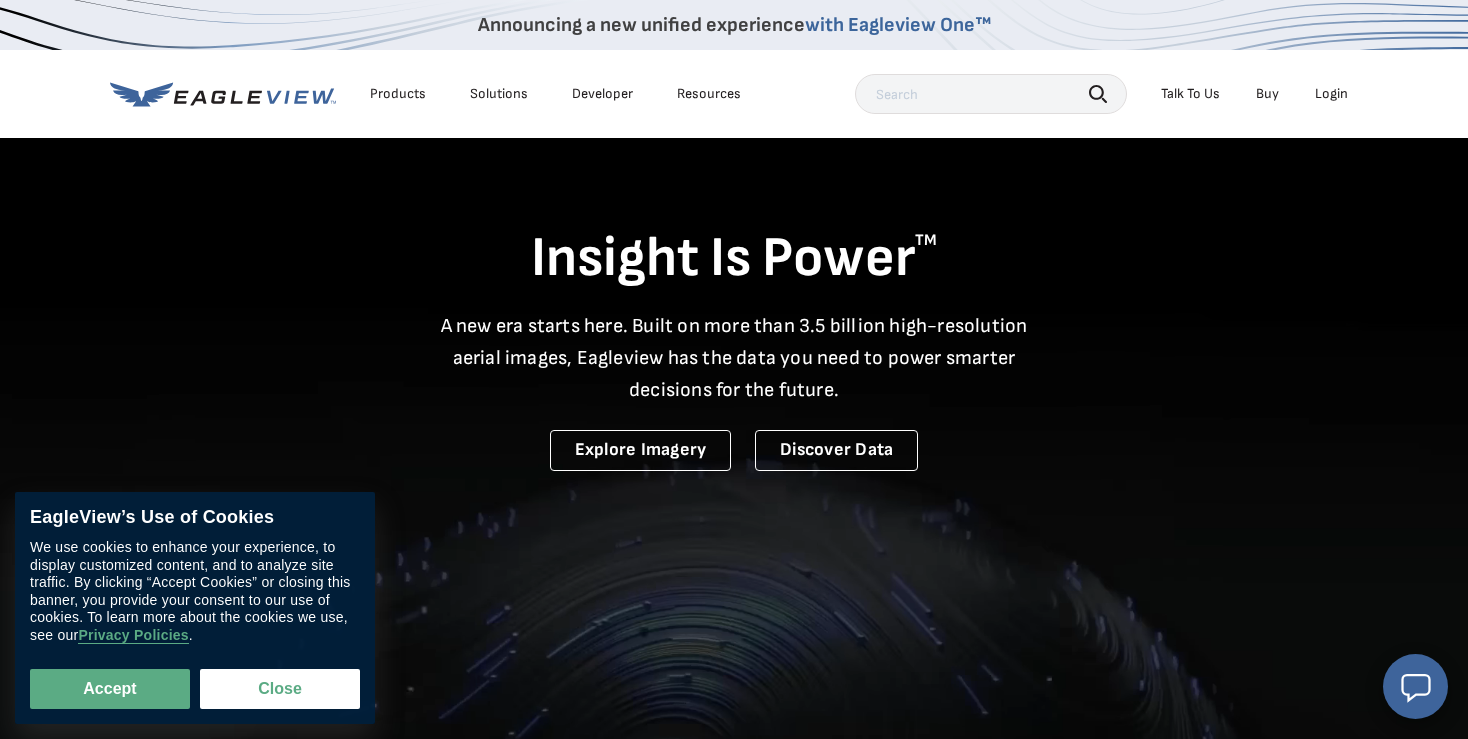 scroll, scrollTop: 0, scrollLeft: 0, axis: both 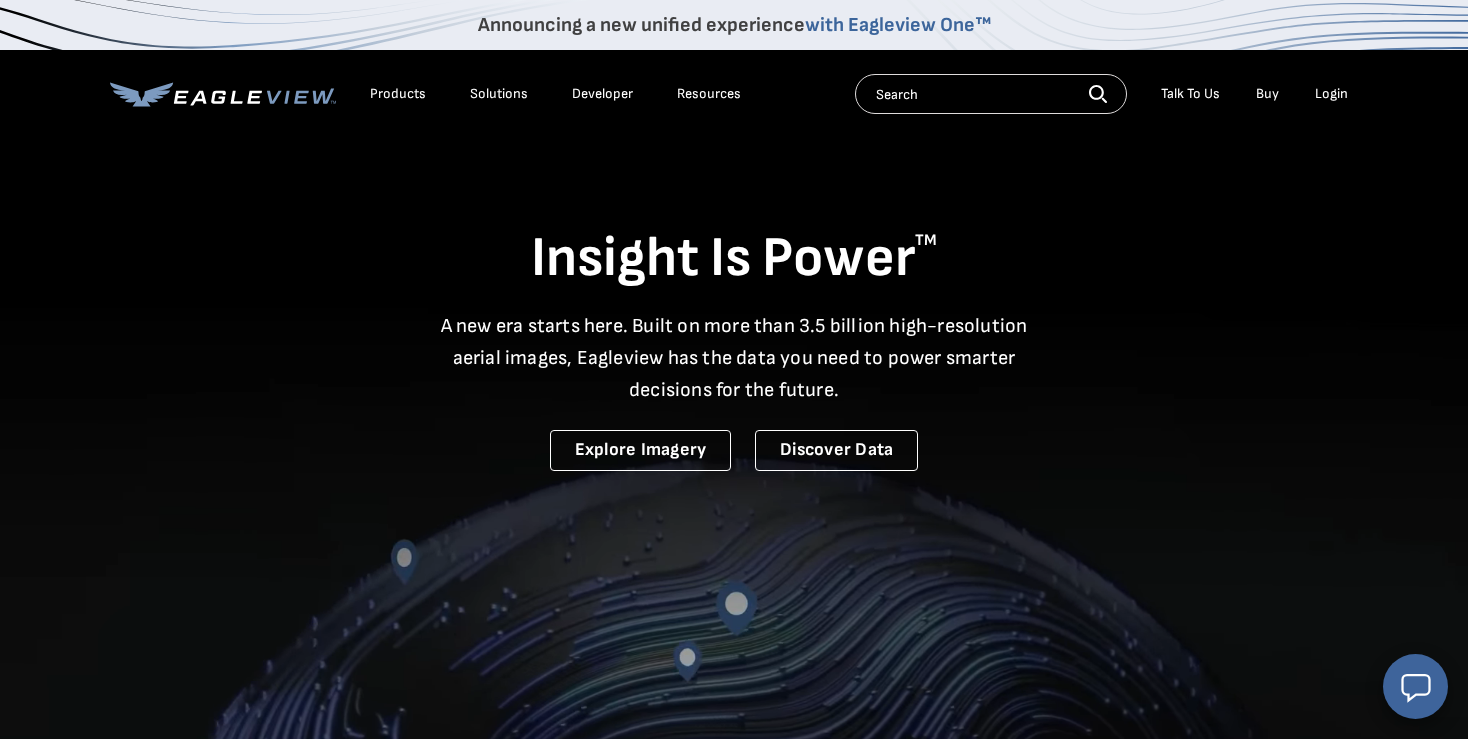 click on "Login" at bounding box center (1331, 94) 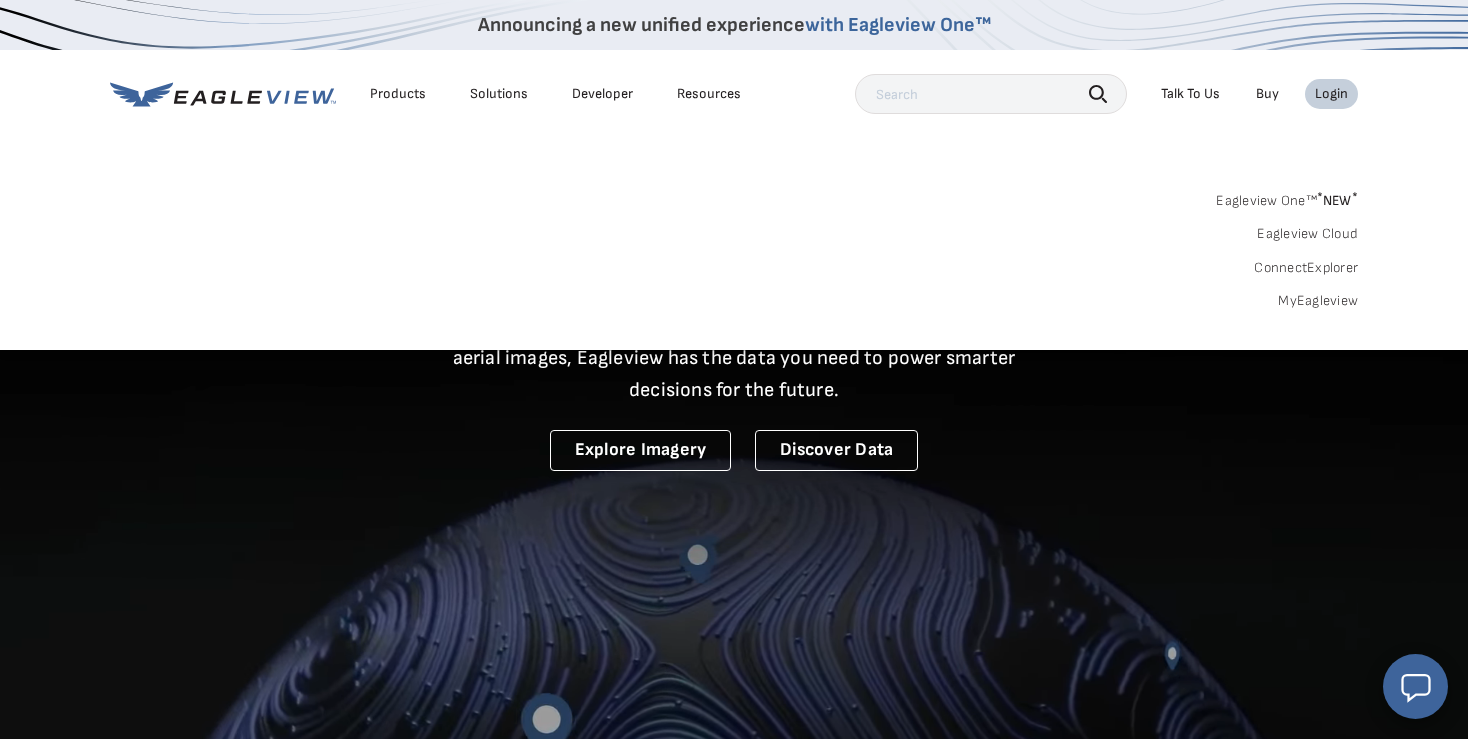 click on "* NEW *" at bounding box center (1337, 200) 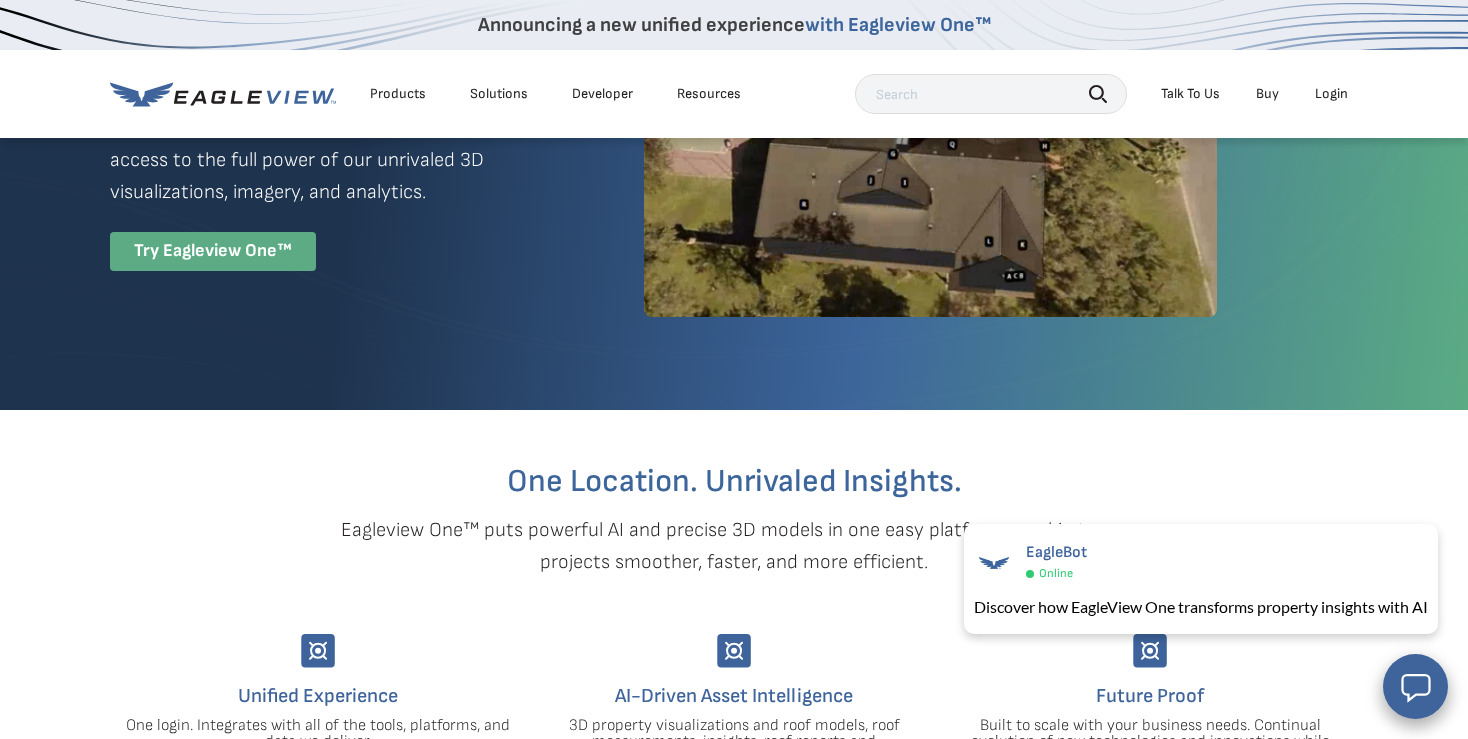 scroll, scrollTop: 0, scrollLeft: 0, axis: both 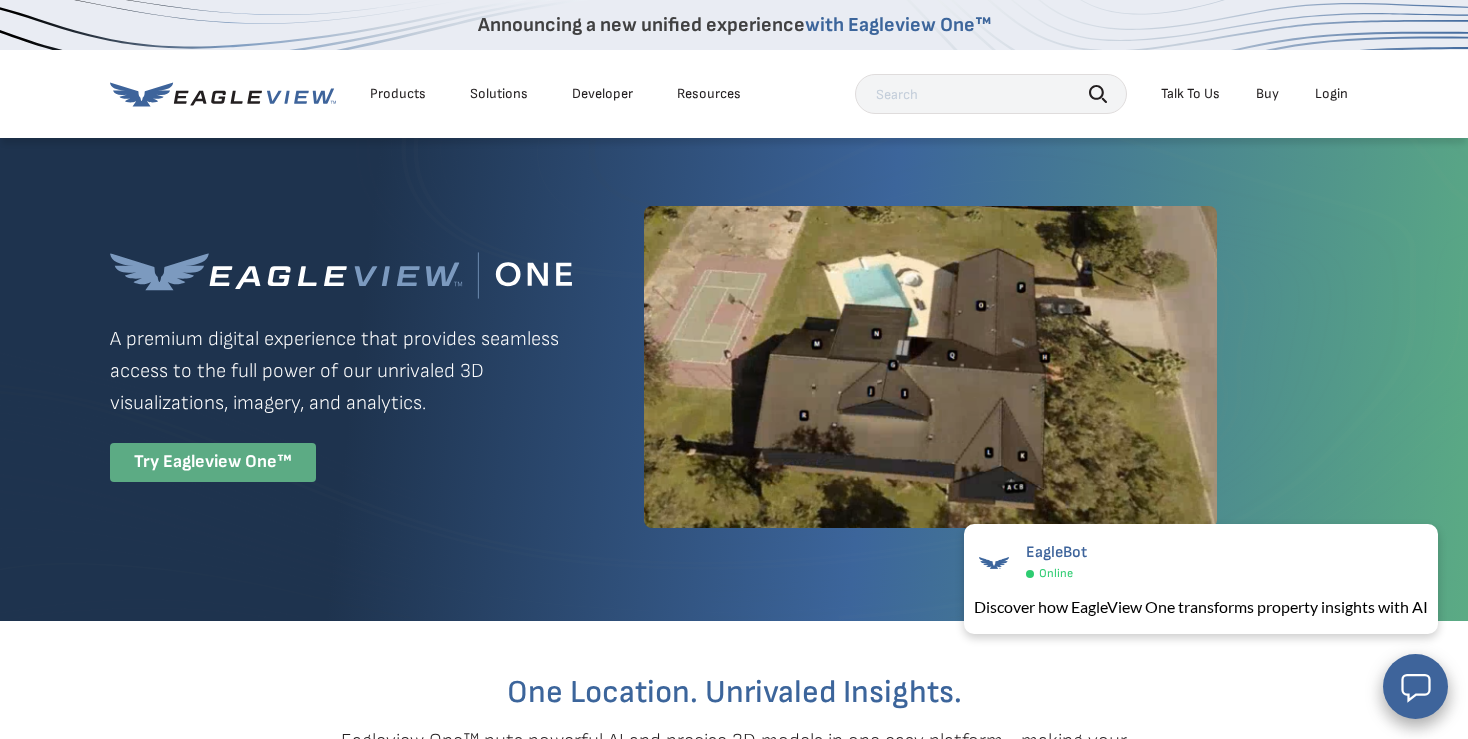 click on "Login" at bounding box center [1331, 94] 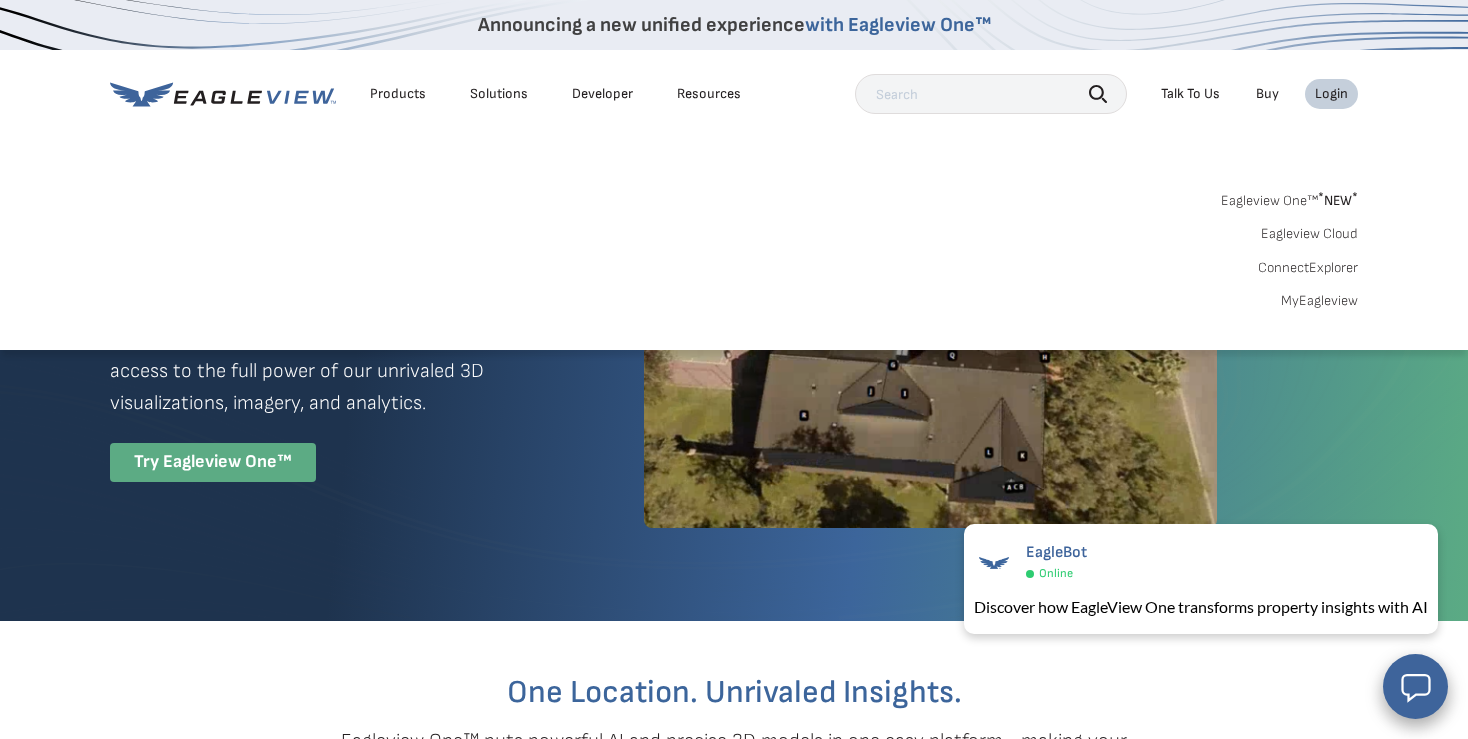 click on "MyEagleview" at bounding box center [1319, 301] 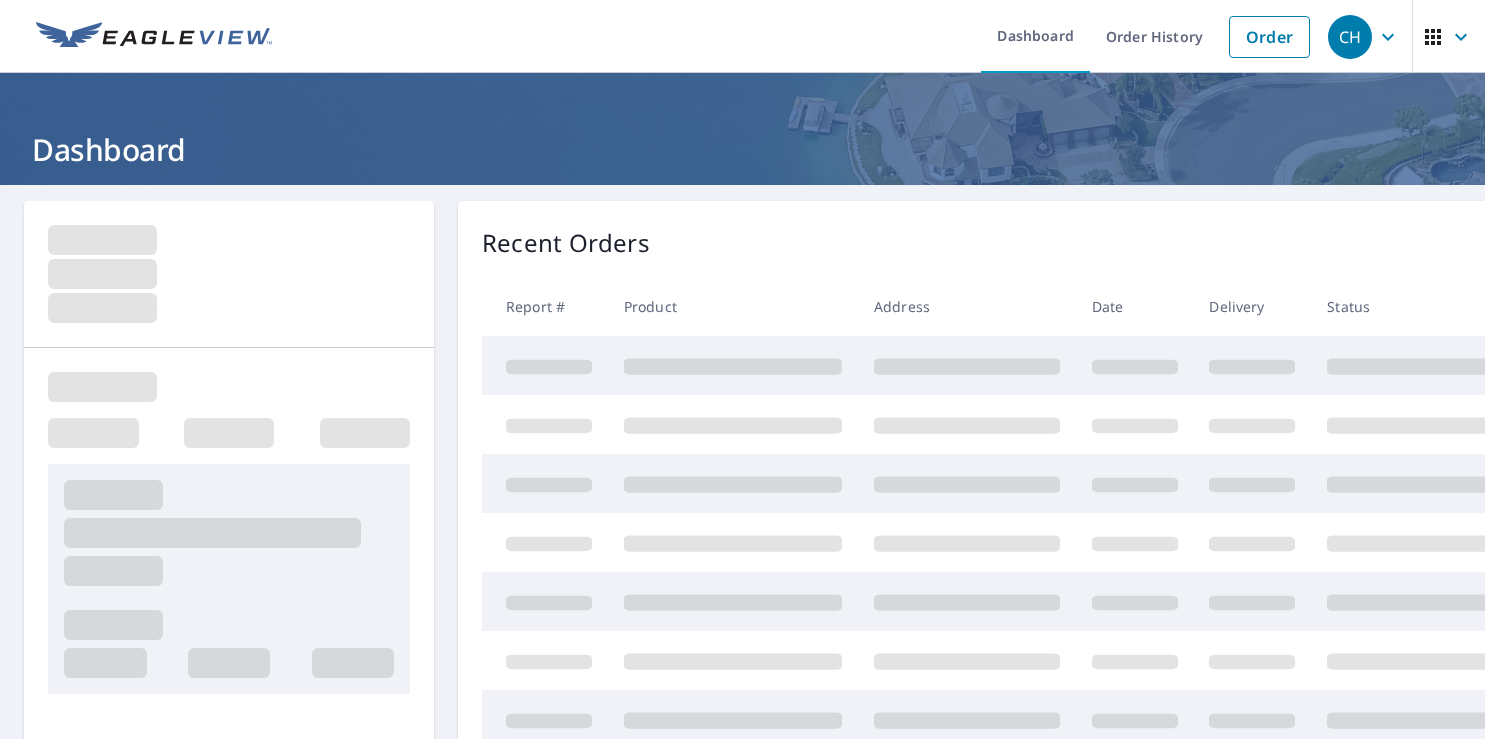 scroll, scrollTop: 0, scrollLeft: 0, axis: both 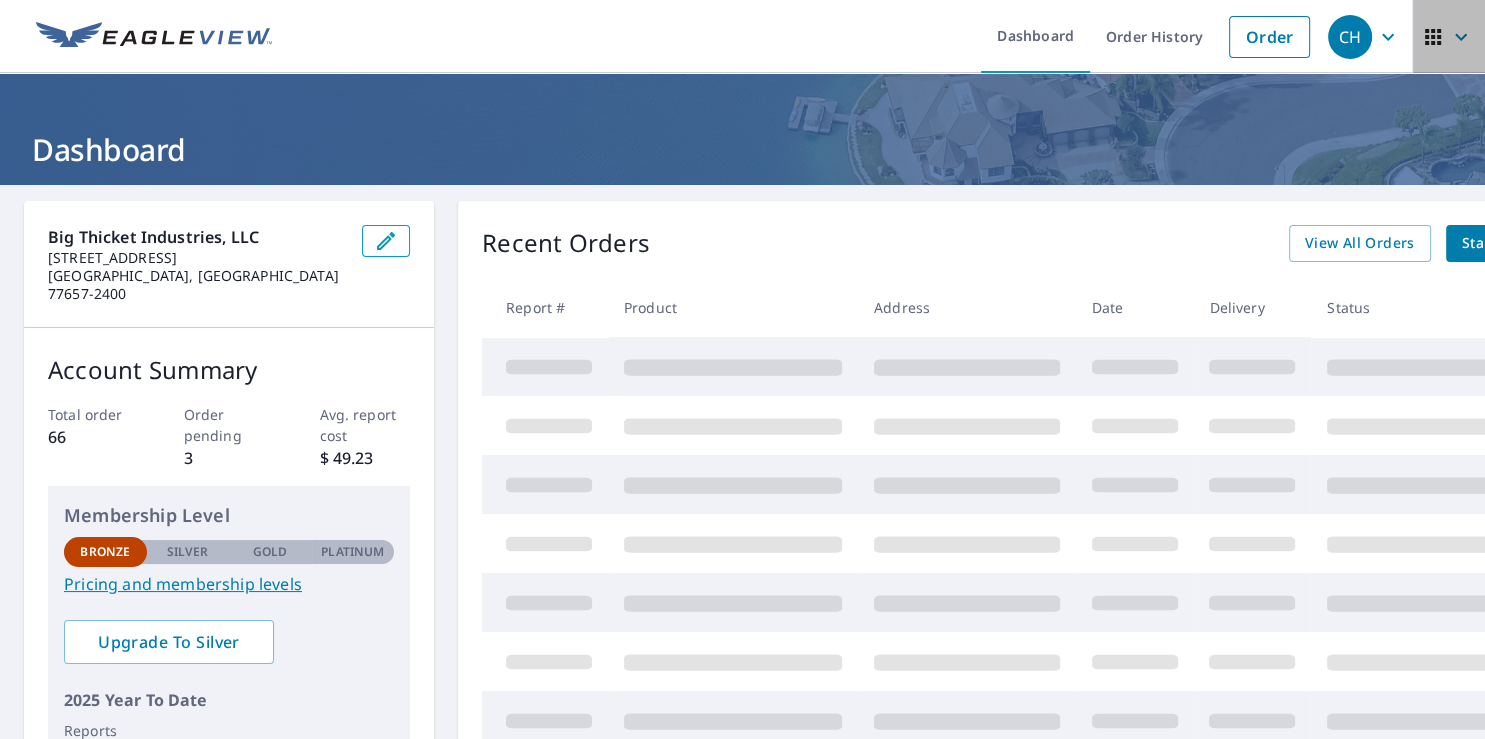 click 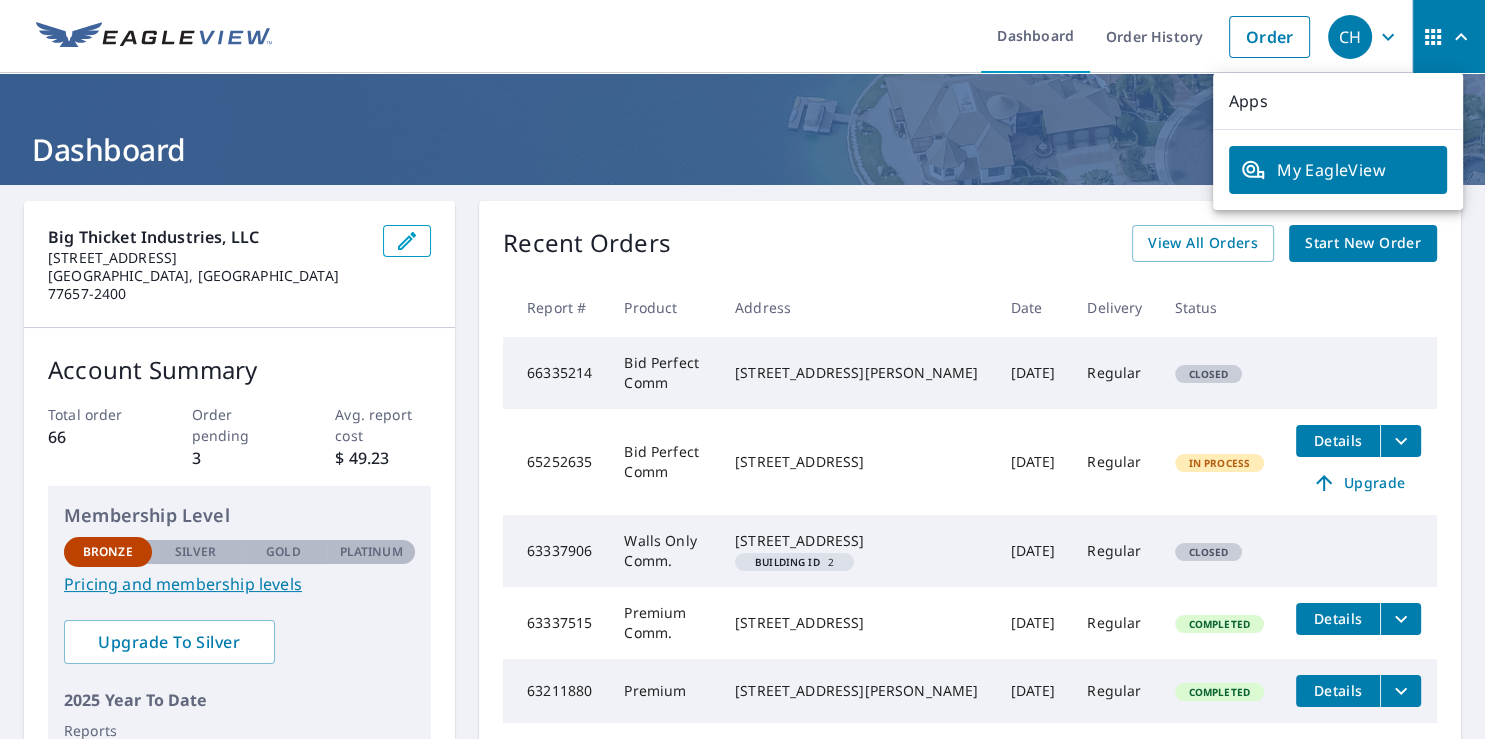 click 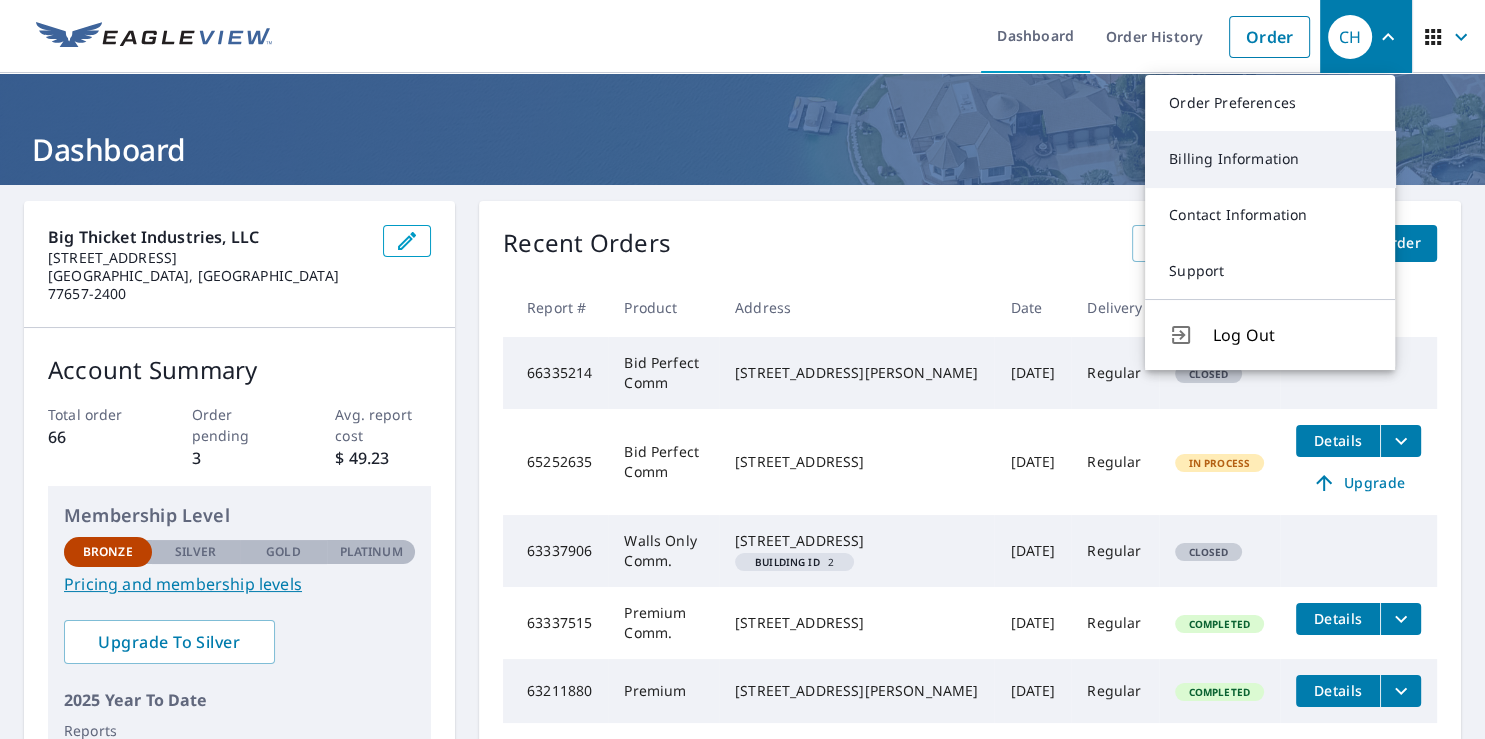 click on "Billing Information" at bounding box center (1270, 159) 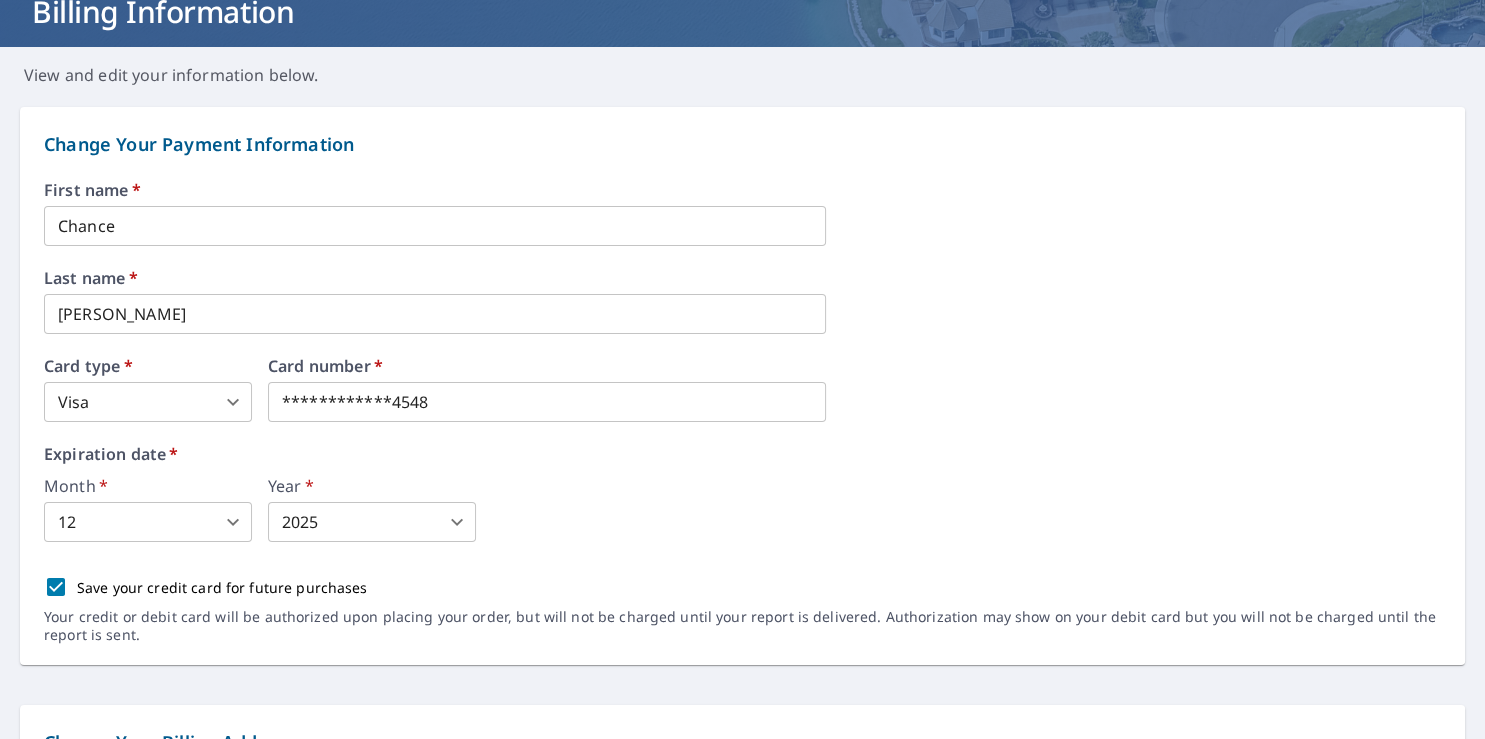 scroll, scrollTop: 259, scrollLeft: 0, axis: vertical 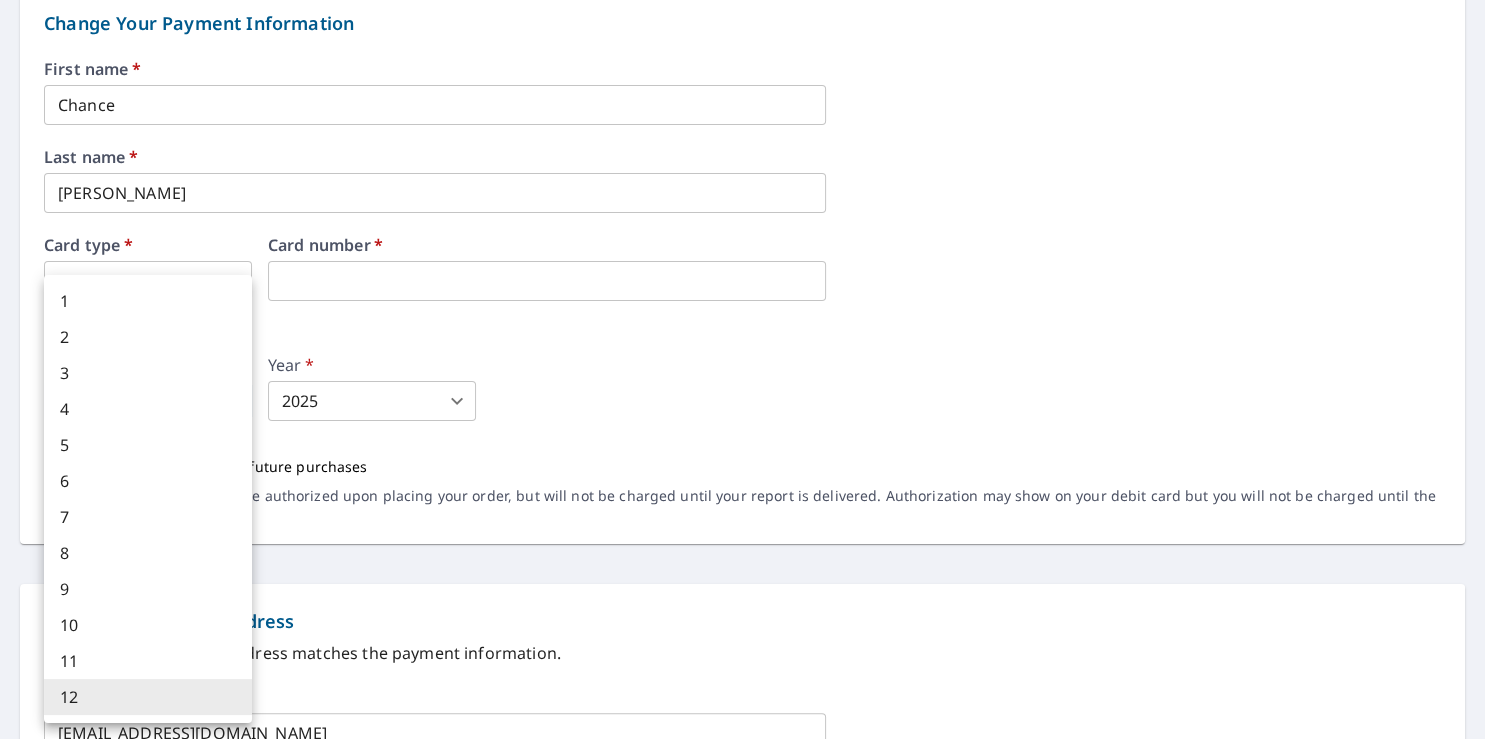 click on "CH CH
Dashboard Order History Order CH Dashboard / Billing Information Billing Information View and edit your information below. Change Your Payment Information First name   * Chance ​ Last name   * [PERSON_NAME] ​ Card type   * Visa 2 ​ Card number   * Expiration date   * Month   * 12 12 ​ Year   * 2025 2025 ​ Save your credit card for future purchases Your credit or debit card will be authorized upon placing your order, but will not be charged until your report is delivered. Authorization may show on your debit card but you will not be charged until the report is sent. Change Your Billing Address Please verify the billing address matches the payment information. Billing email   * [EMAIL_ADDRESS][DOMAIN_NAME] ​ Company   * Big Thicket Industries, LLC ​ Country   * [GEOGRAPHIC_DATA] [GEOGRAPHIC_DATA] ​ Phone [PHONE_NUMBER] ​ Ext. ​ Secondary phone ​ Ext. ​ Address [STREET_ADDRESS][PERSON_NAME][US_STATE] ​ Zip code 77657-2400 ​ Save Cancel Terms of Use  |  Privacy Policy" at bounding box center (742, 369) 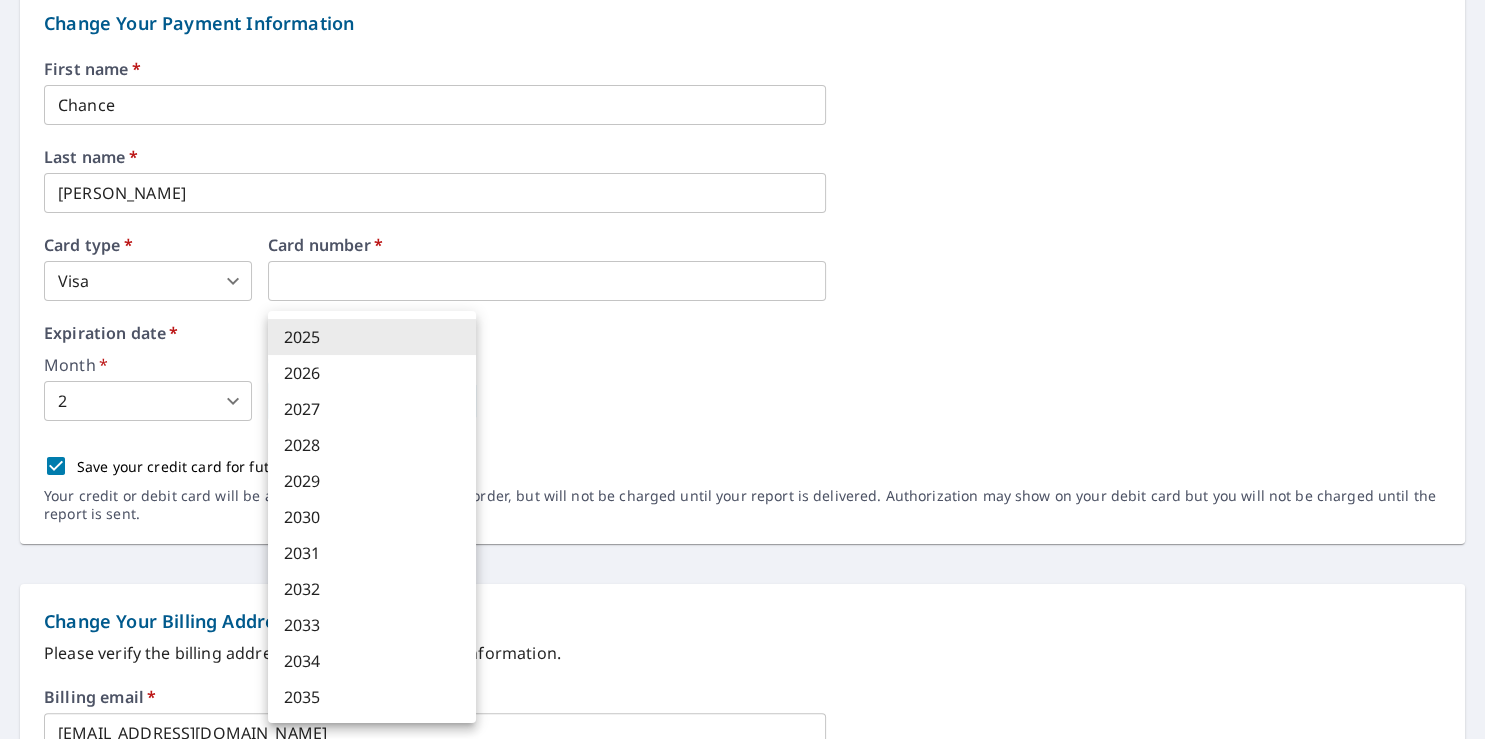 click on "CH CH
Dashboard Order History Order CH Dashboard / Billing Information Billing Information View and edit your information below. Change Your Payment Information First name   * Chance ​ Last name   * [PERSON_NAME] ​ Card type   * Visa 2 ​ Card number   * Expiration date   * Month   * 2 2 ​ Year   * 2025 2025 ​ Save your credit card for future purchases Your credit or debit card will be authorized upon placing your order, but will not be charged until your report is delivered. Authorization may show on your debit card but you will not be charged until the report is sent. Change Your Billing Address Please verify the billing address matches the payment information. Billing email   * [EMAIL_ADDRESS][DOMAIN_NAME] ​ Company   * Big Thicket Industries, LLC ​ Country   * [GEOGRAPHIC_DATA] [GEOGRAPHIC_DATA] ​ Phone [PHONE_NUMBER] ​ Ext. ​ Secondary phone ​ Ext. ​ Address [STREET_ADDRESS][PERSON_NAME][US_STATE] ​ Zip code 77657-2400 ​ Save Cancel Terms of Use  |  Privacy Policy" at bounding box center [742, 369] 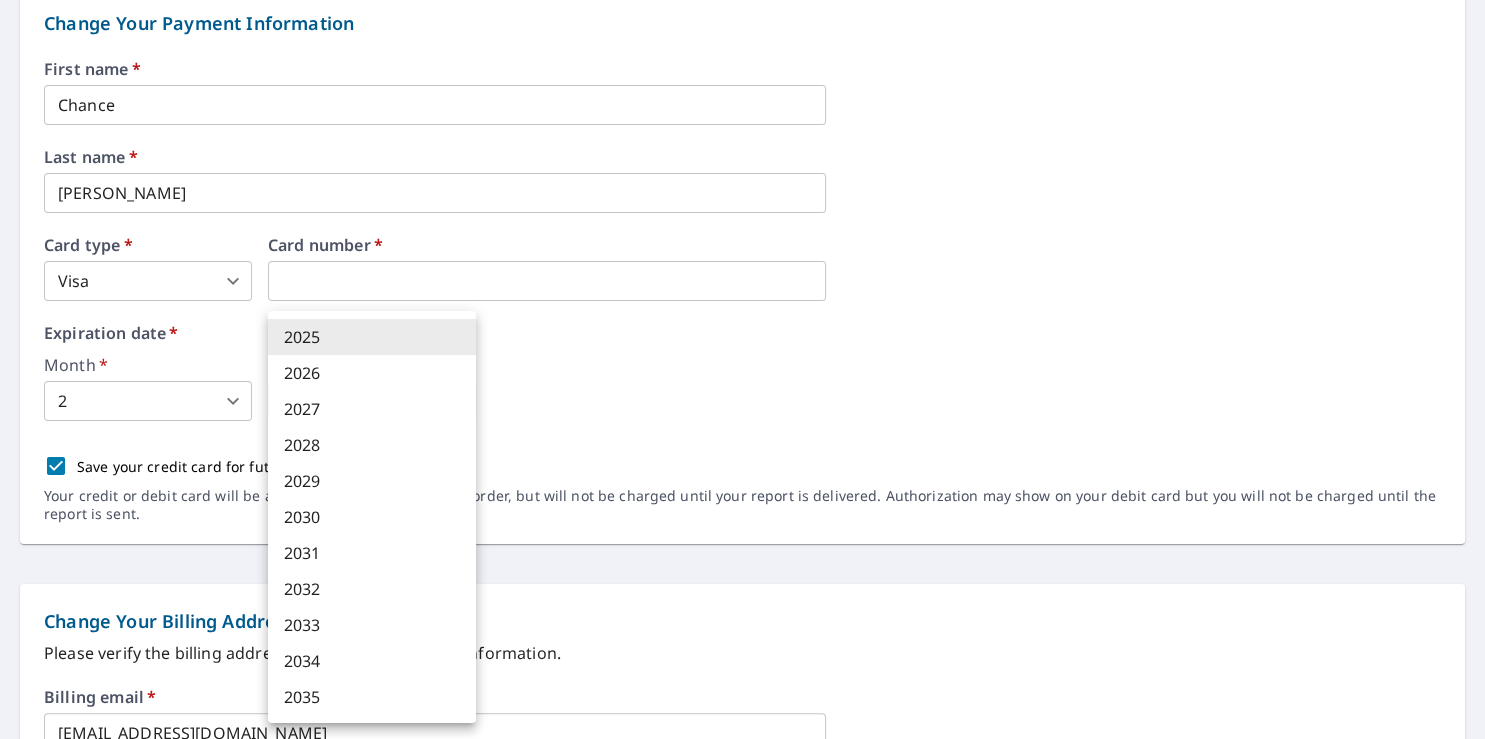 type on "2027" 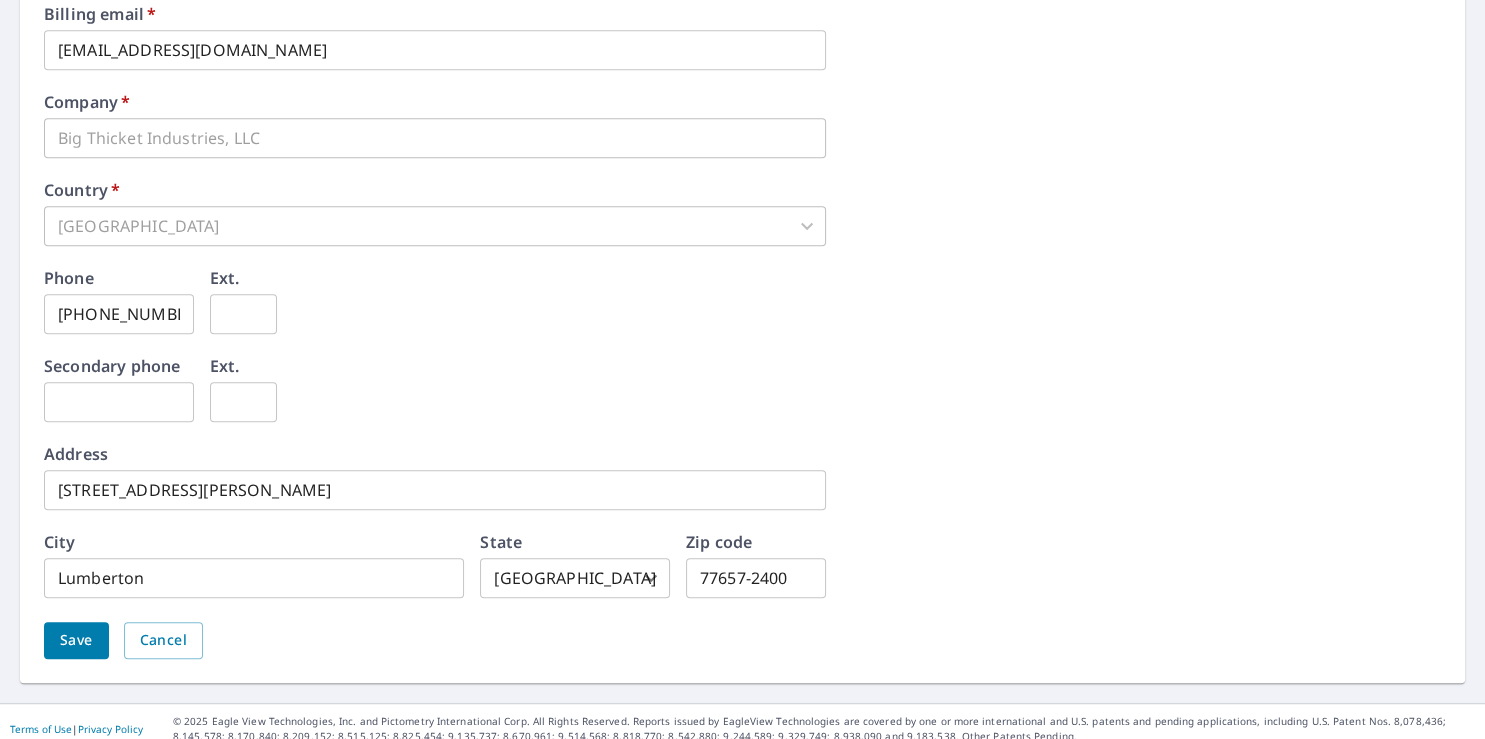 scroll, scrollTop: 956, scrollLeft: 0, axis: vertical 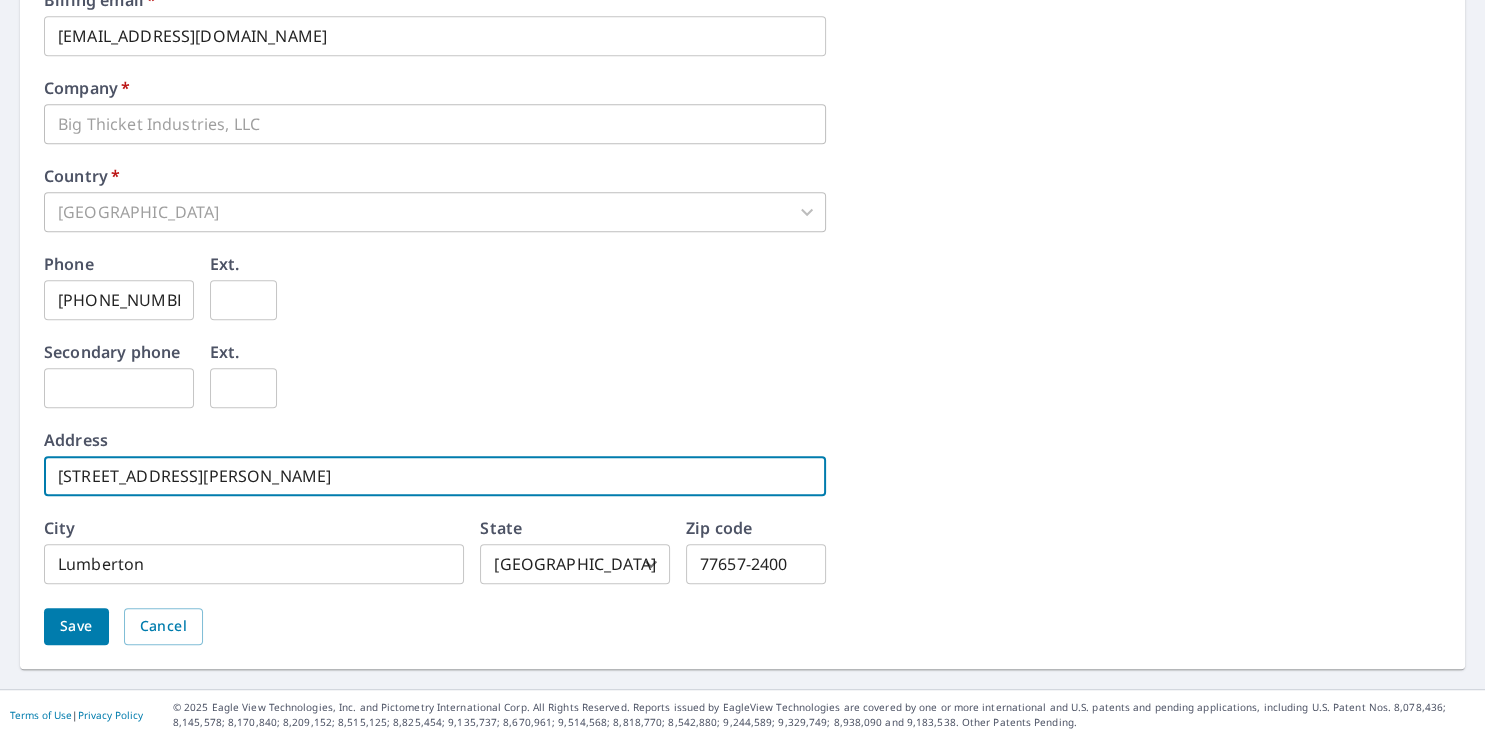 click on "[STREET_ADDRESS][PERSON_NAME]" at bounding box center (435, 476) 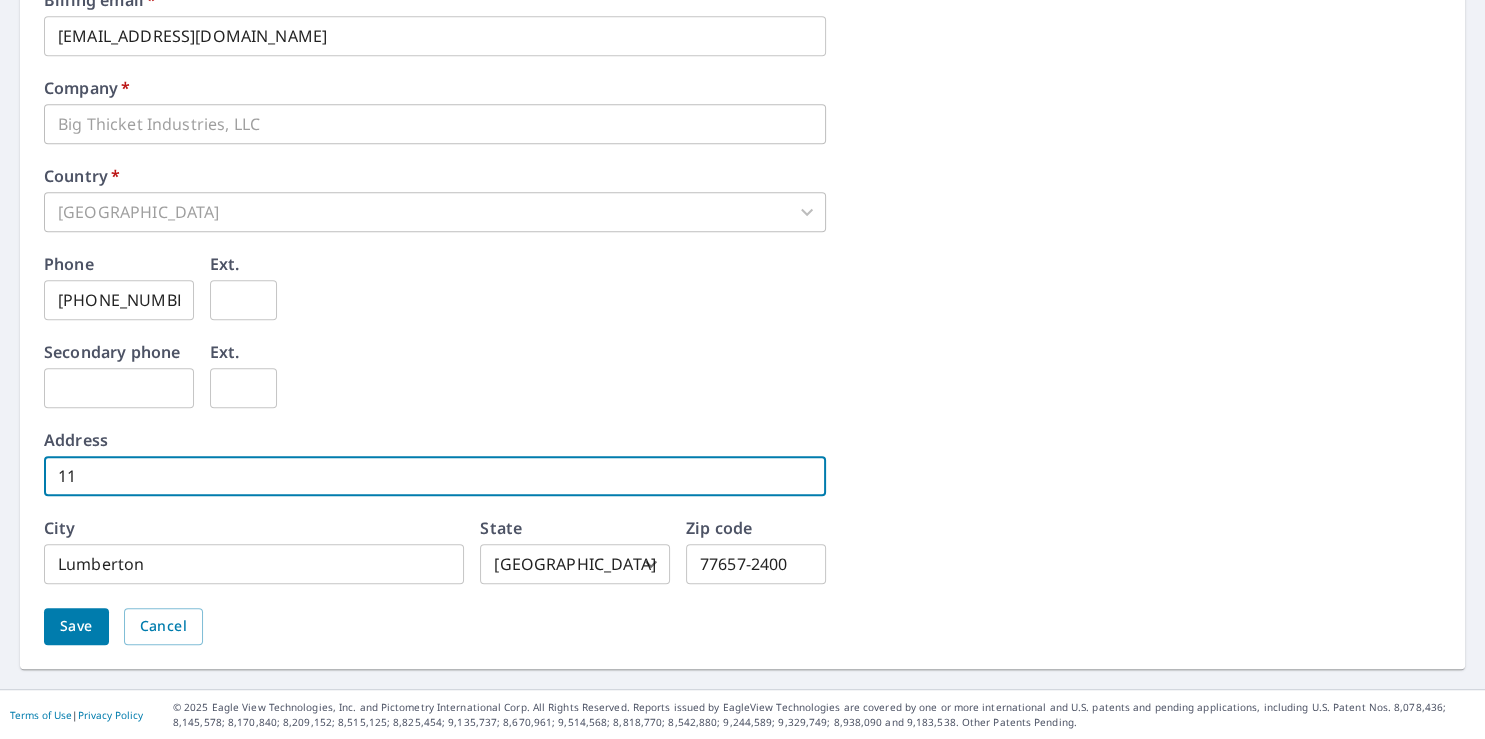 type on "1" 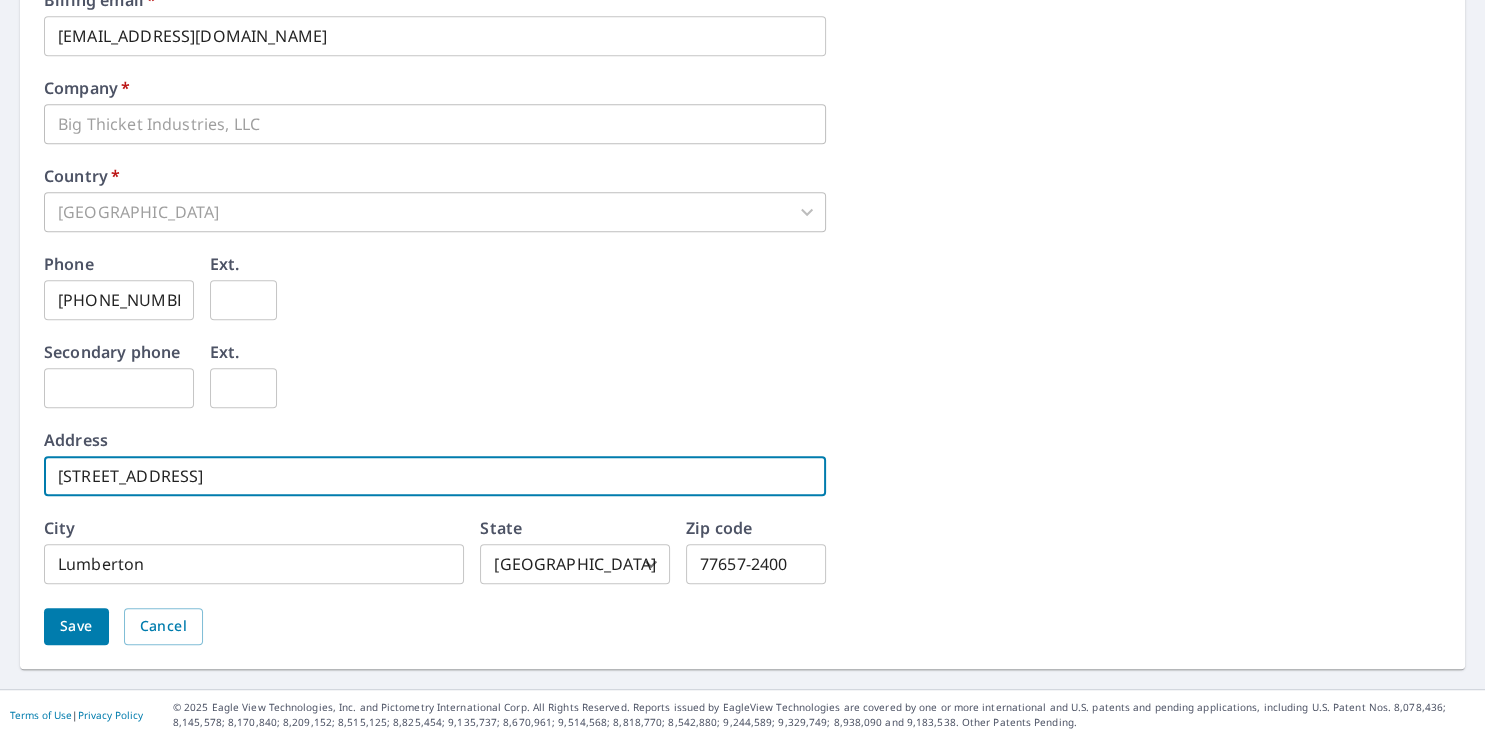 click on "[STREET_ADDRESS]" at bounding box center (435, 476) 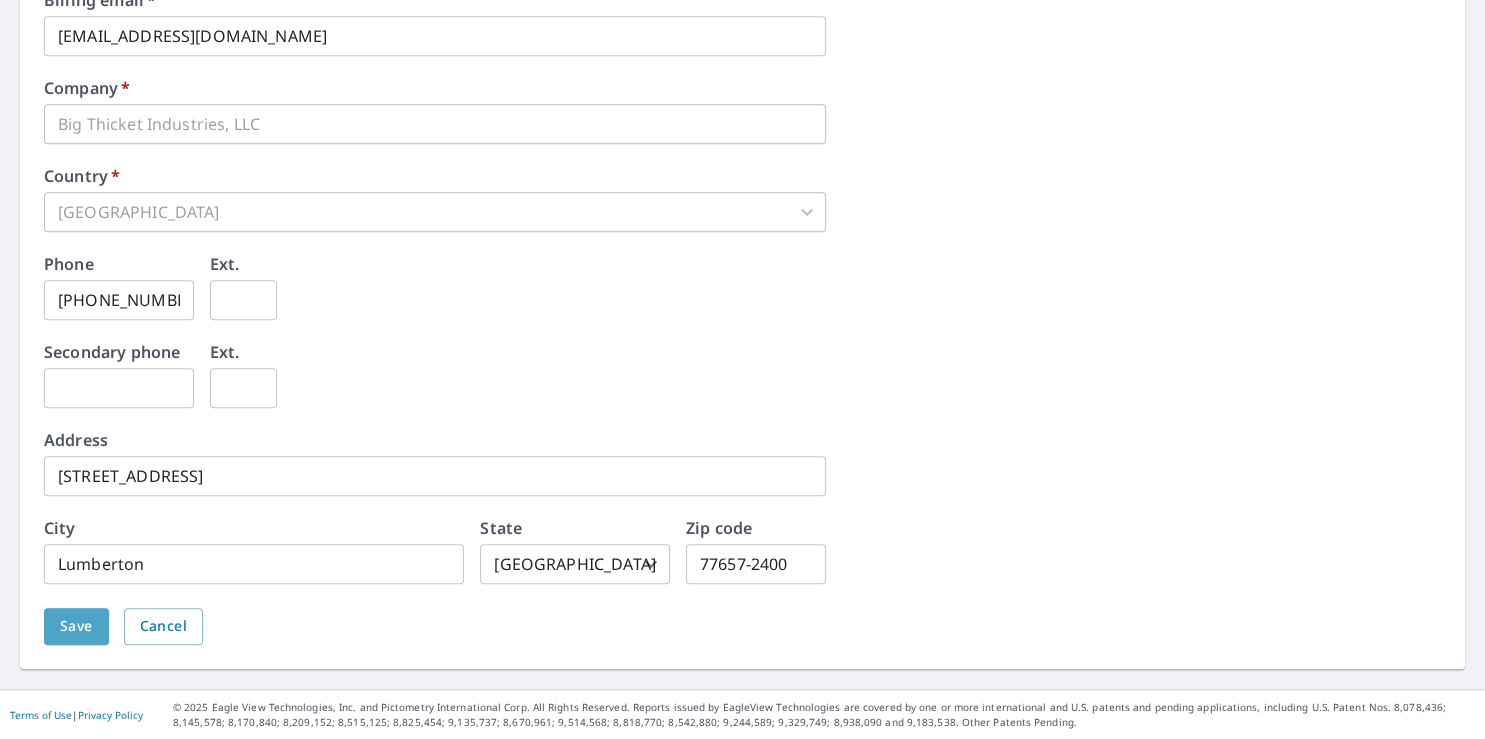 click on "Save" at bounding box center (76, 626) 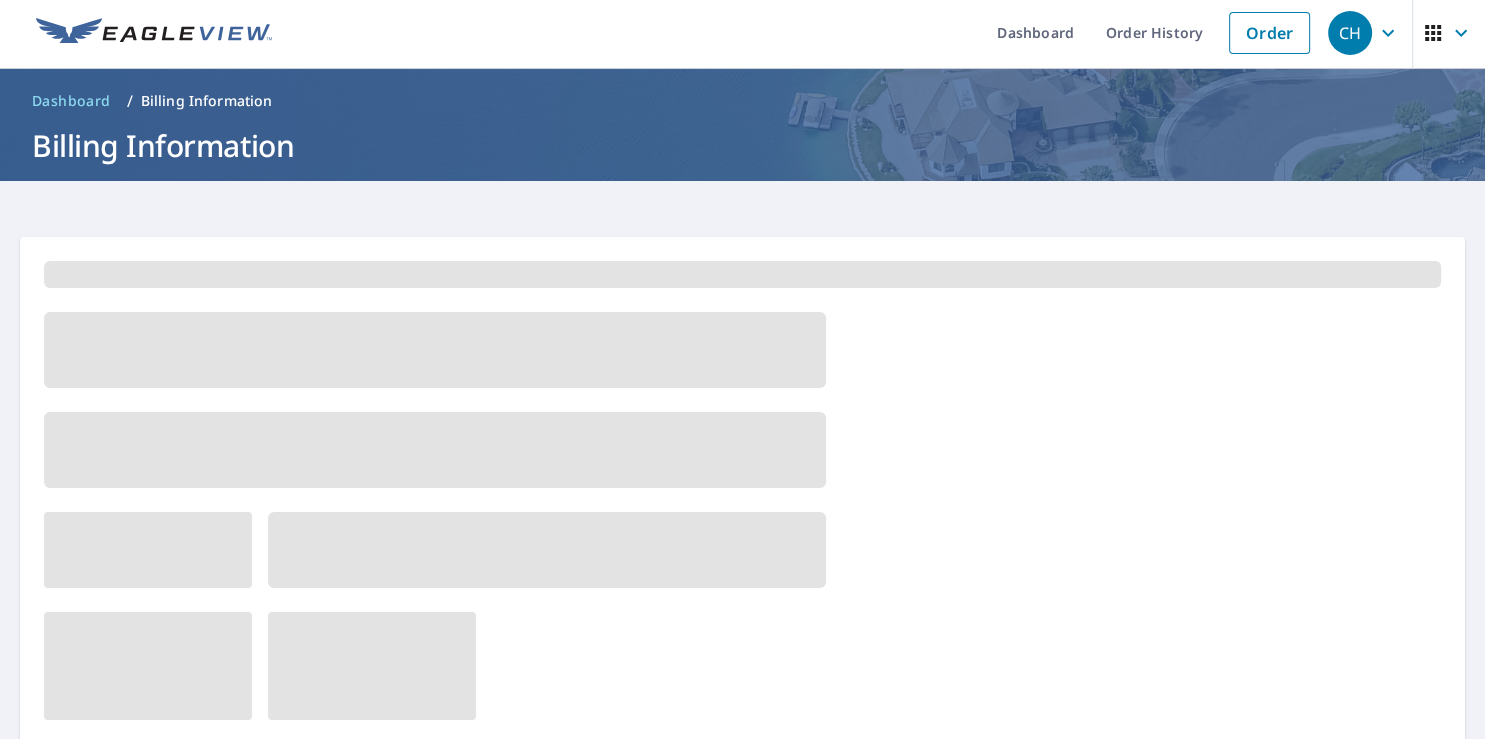 scroll, scrollTop: 0, scrollLeft: 0, axis: both 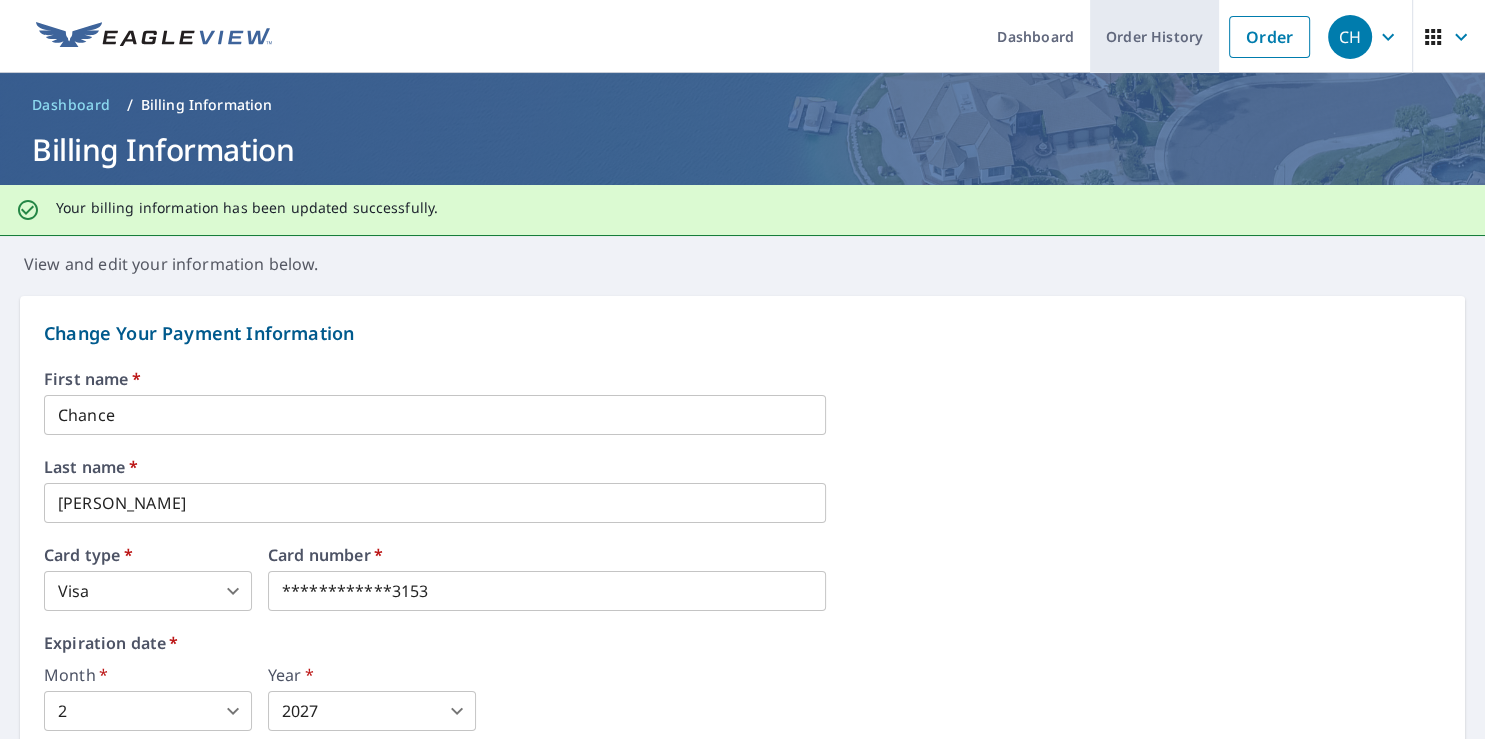 click on "Order History" at bounding box center (1154, 36) 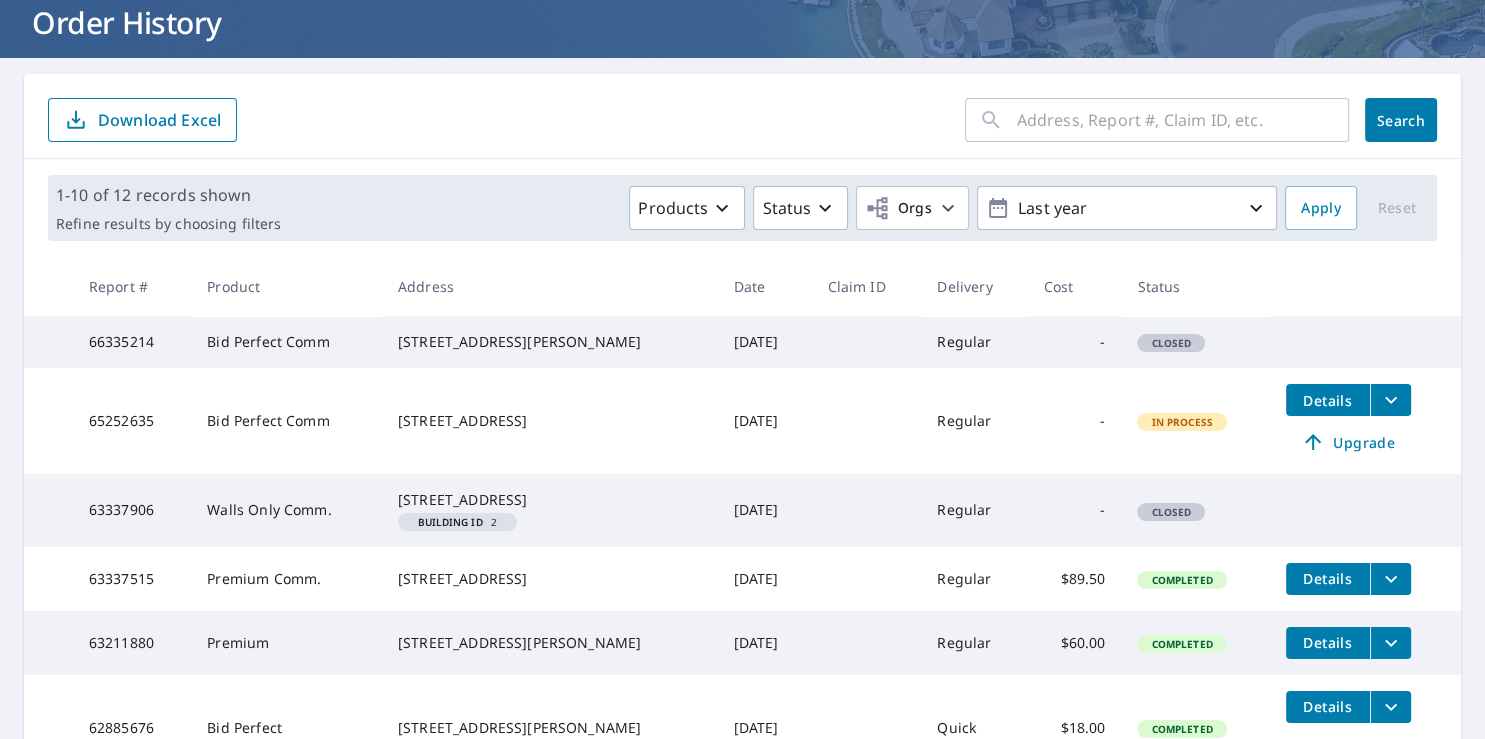 scroll, scrollTop: 130, scrollLeft: 0, axis: vertical 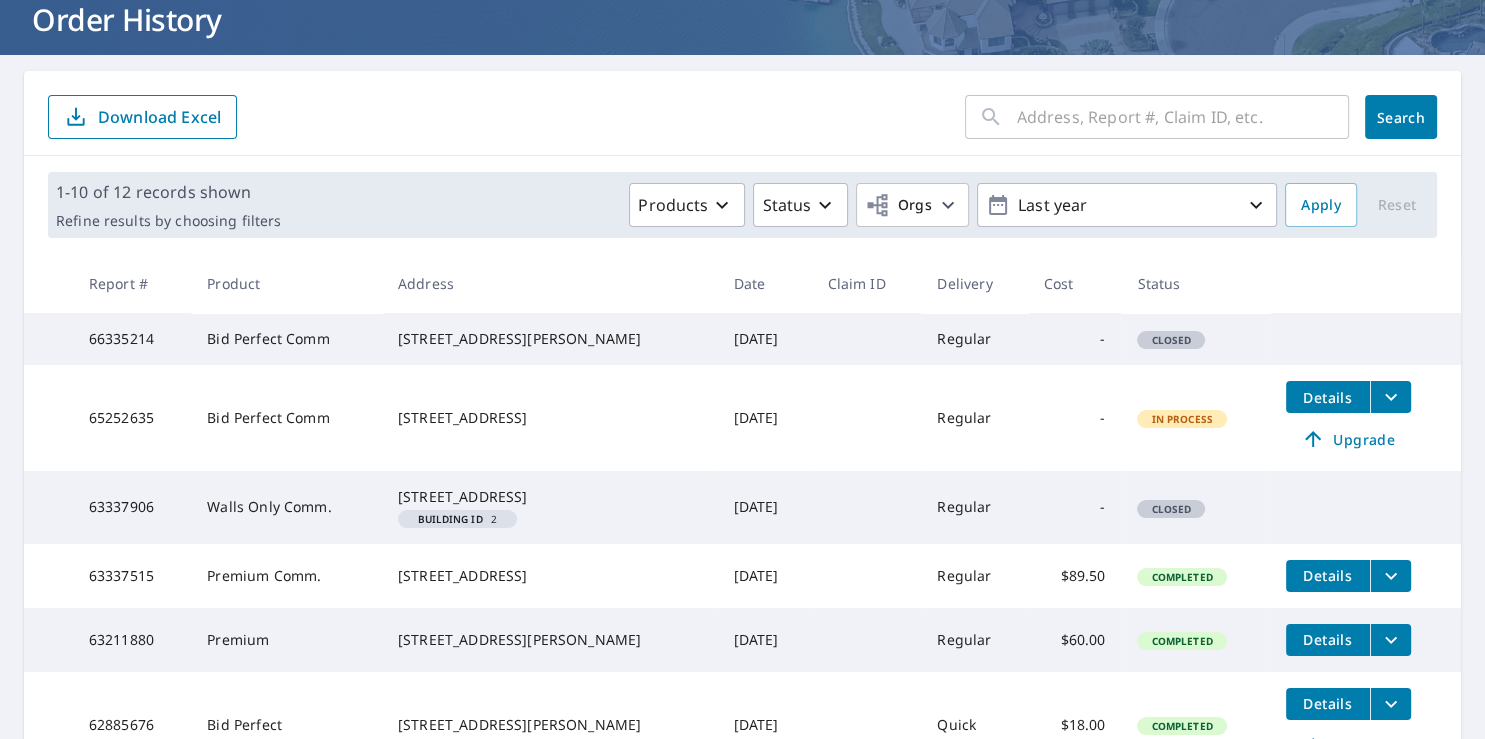 click on "Closed" at bounding box center [1171, 340] 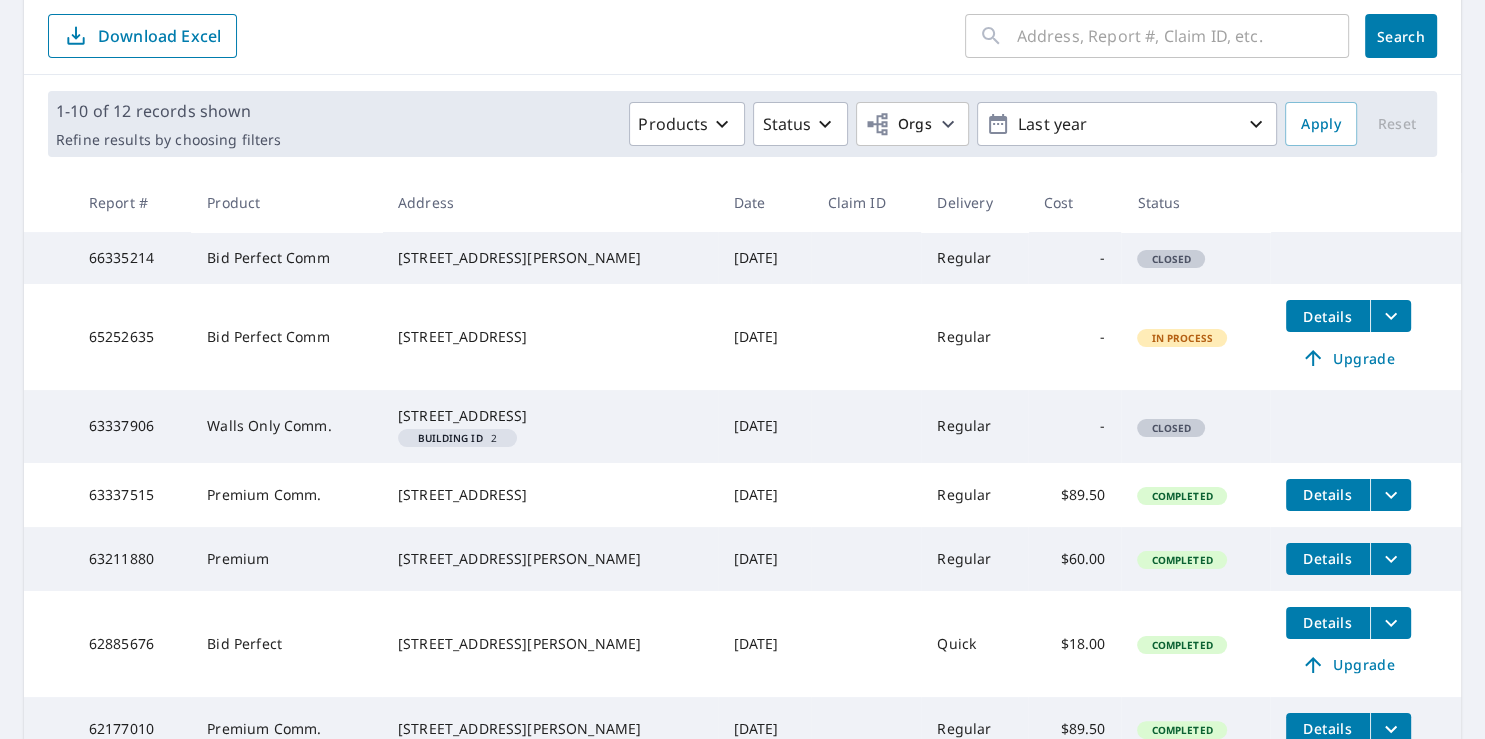 scroll, scrollTop: 259, scrollLeft: 0, axis: vertical 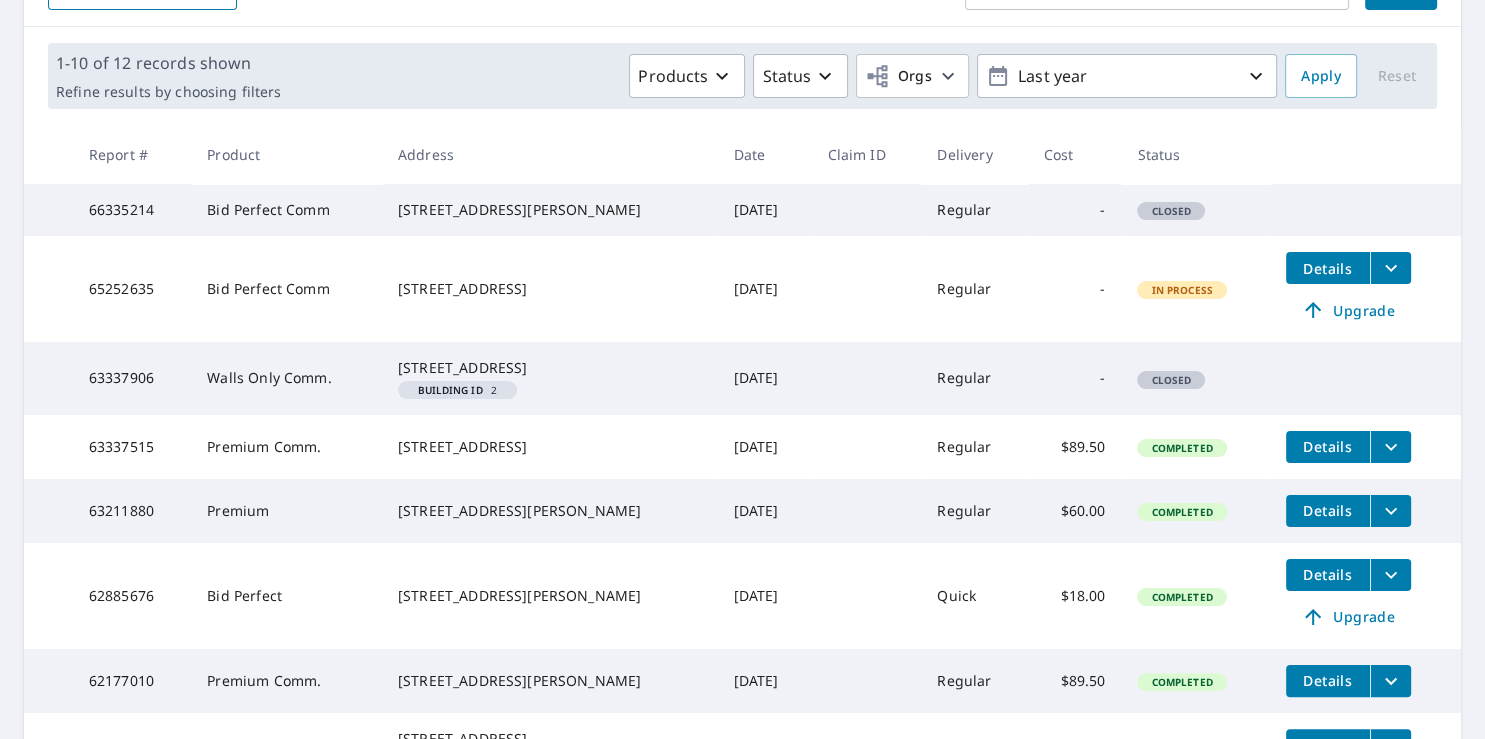 click on "66335214" at bounding box center [132, 210] 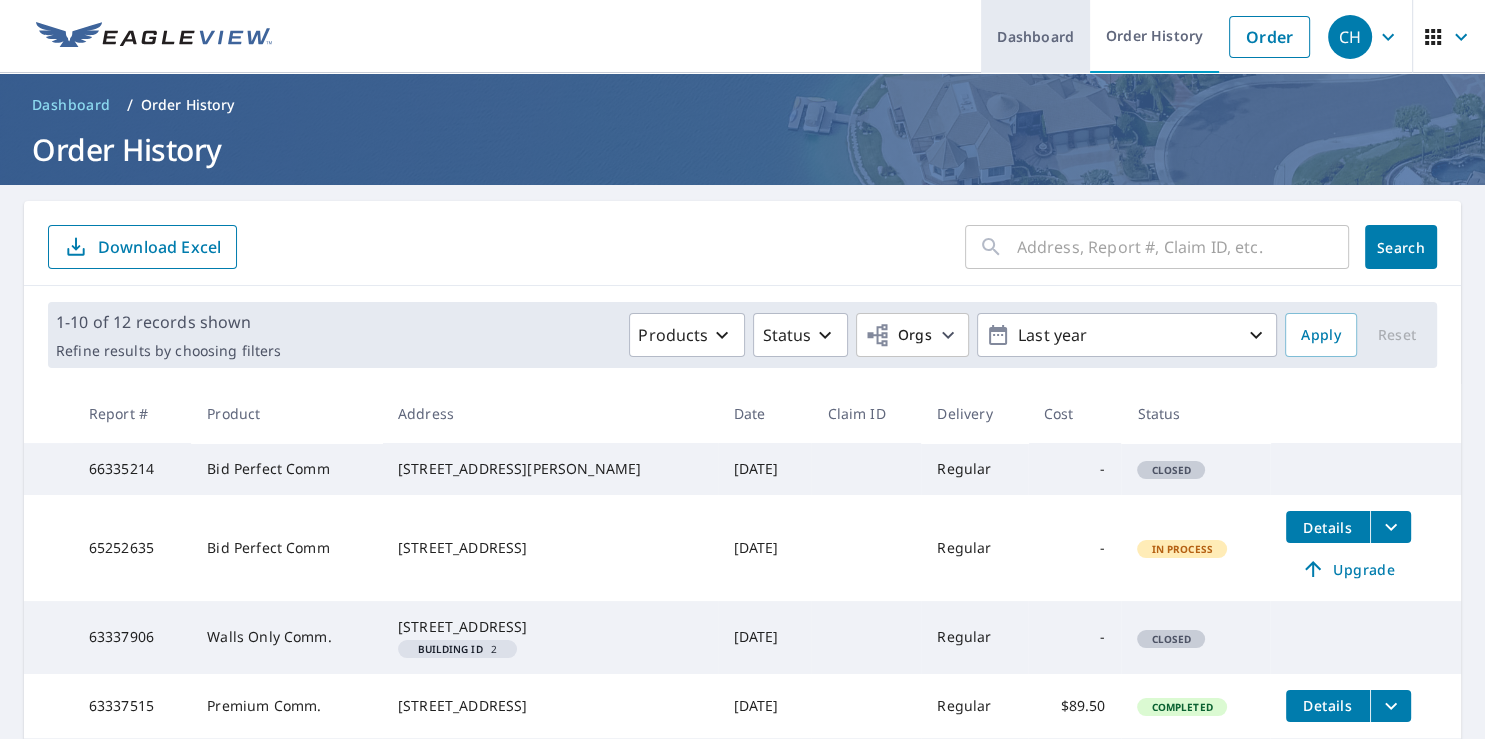 click on "Dashboard" at bounding box center [1035, 36] 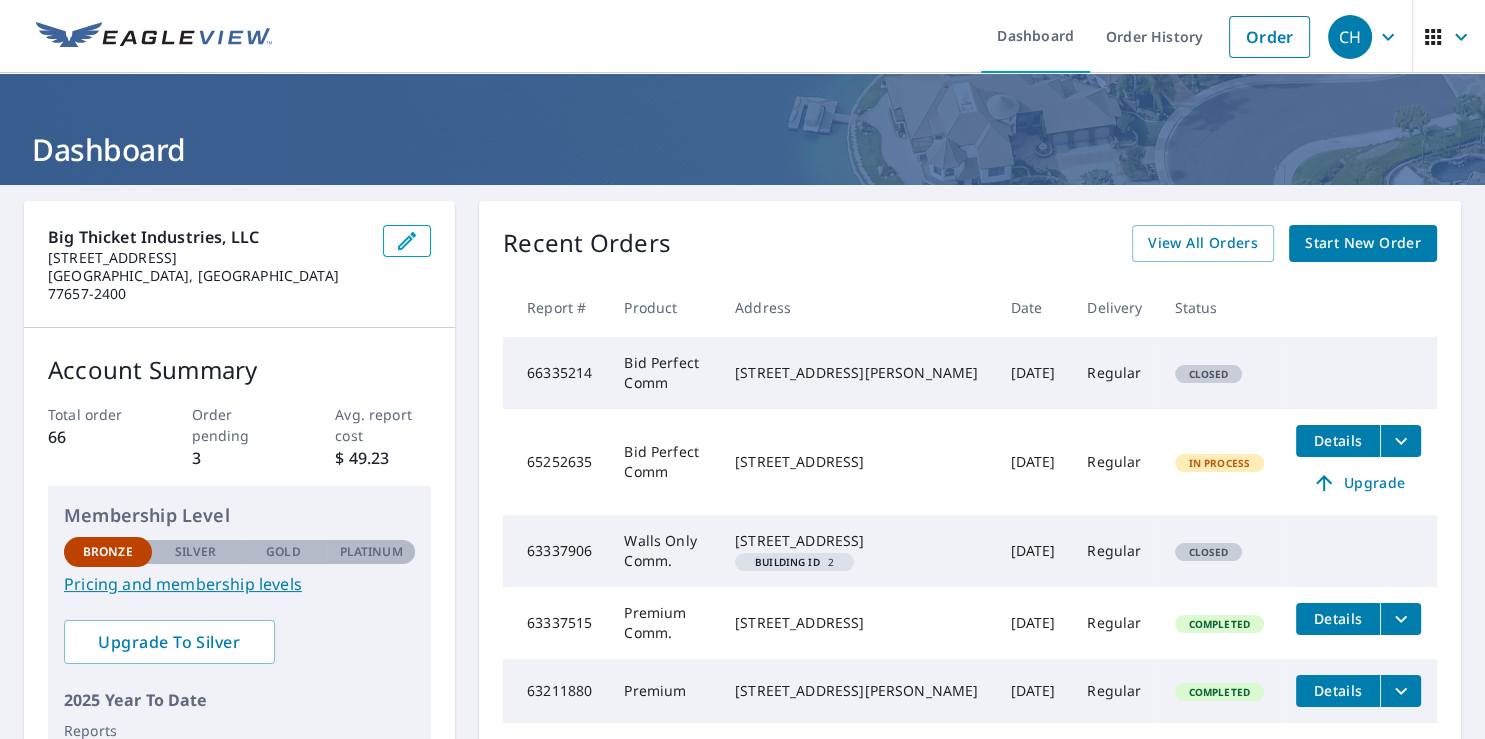 click on "Closed" at bounding box center [1209, 374] 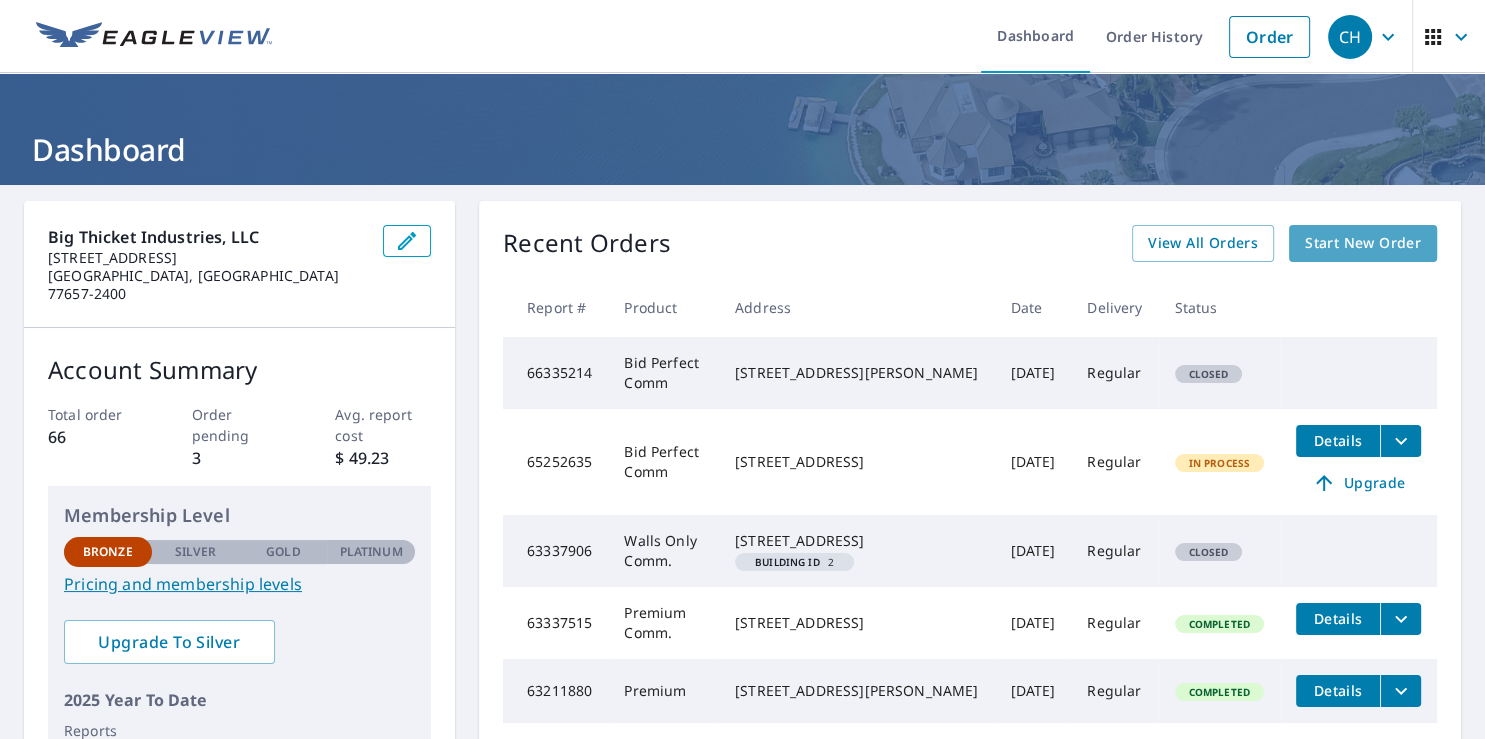 click on "Start New Order" at bounding box center [1363, 243] 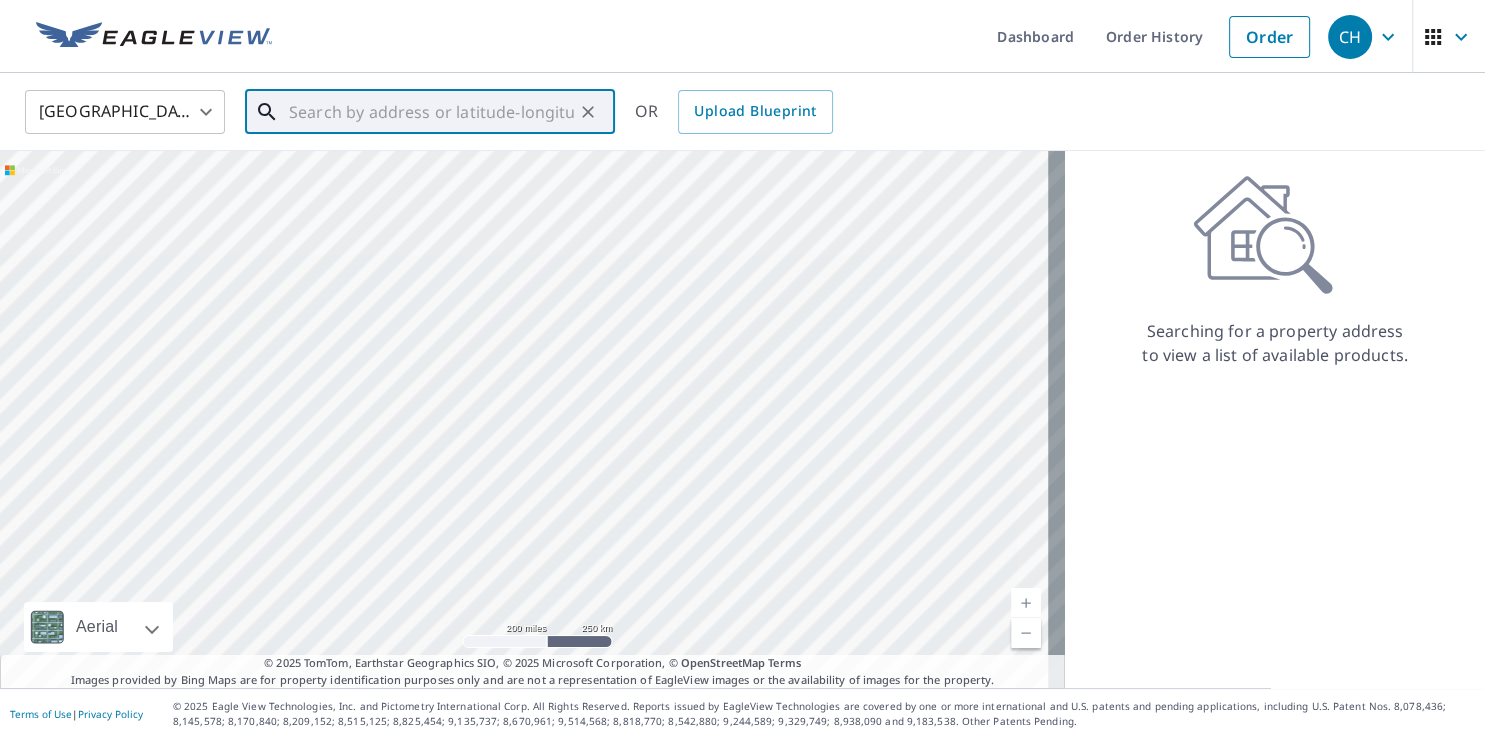 click at bounding box center (431, 112) 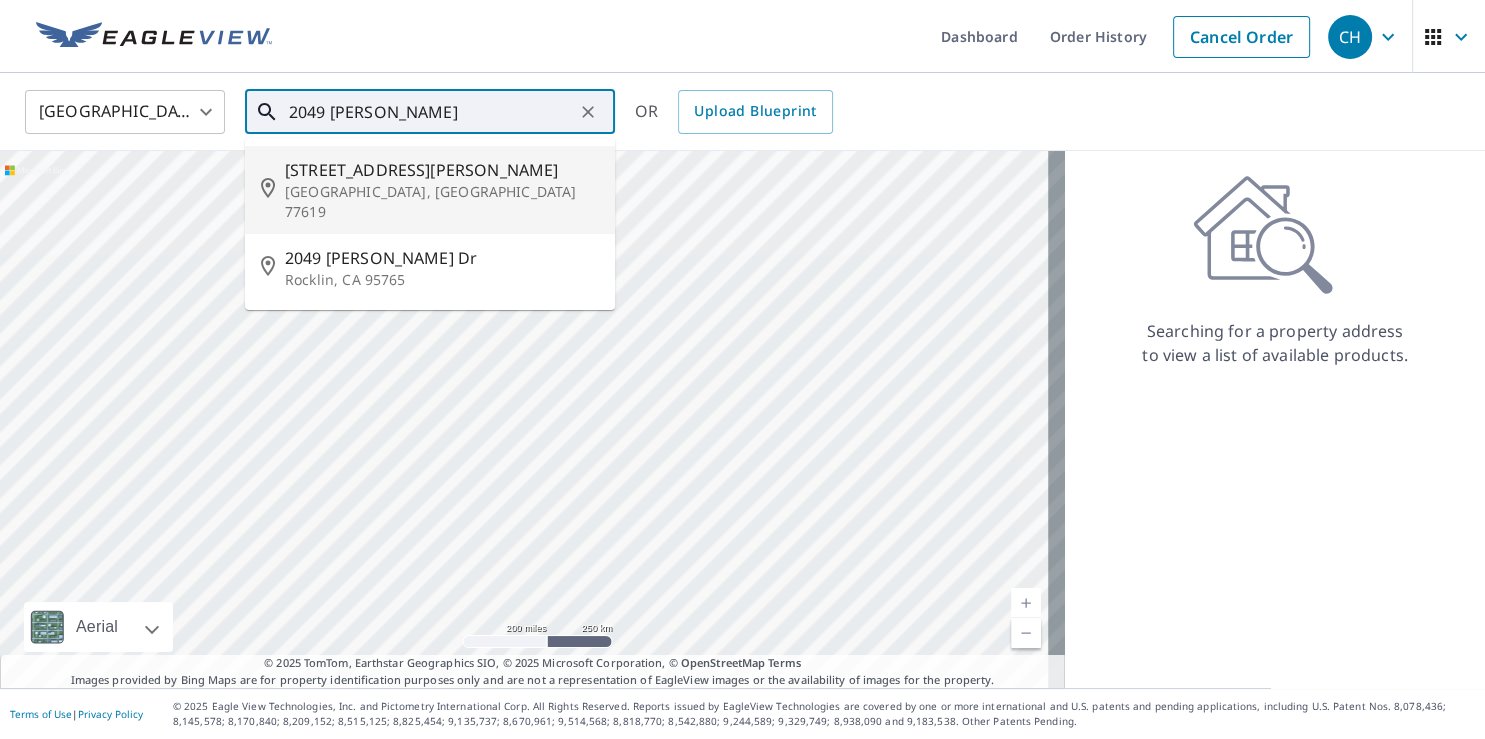 click on "[GEOGRAPHIC_DATA], [GEOGRAPHIC_DATA] 77619" at bounding box center [442, 202] 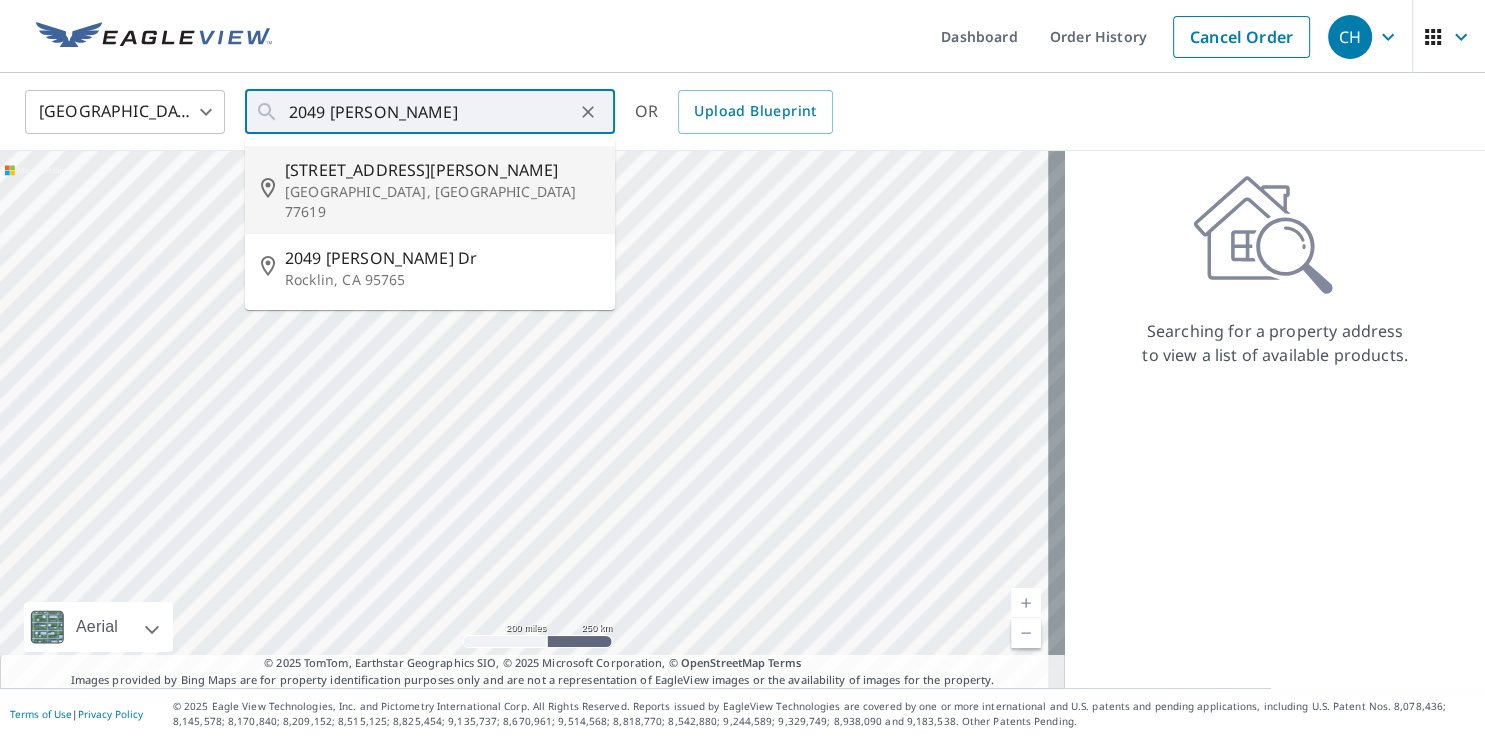 type on "[STREET_ADDRESS][PERSON_NAME]" 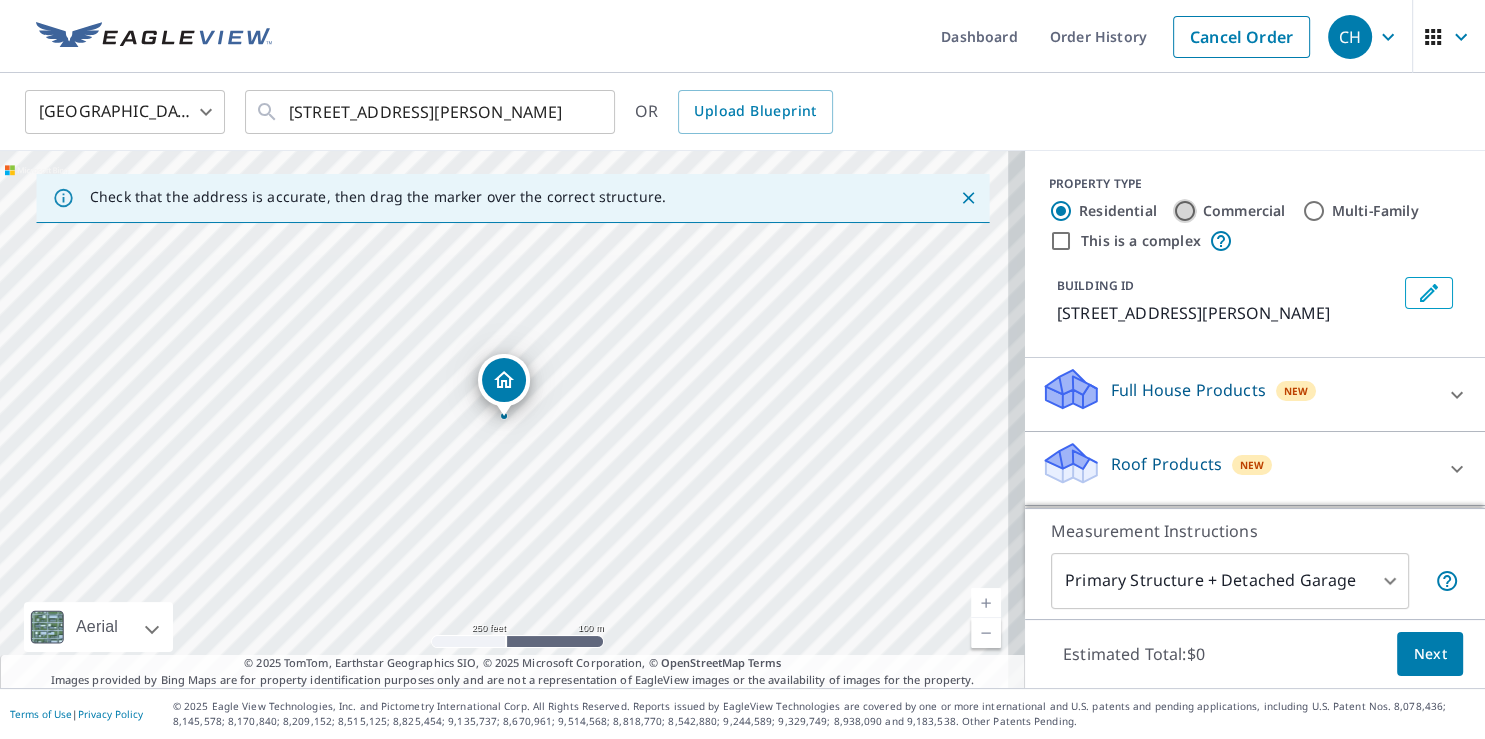click on "Commercial" at bounding box center (1185, 211) 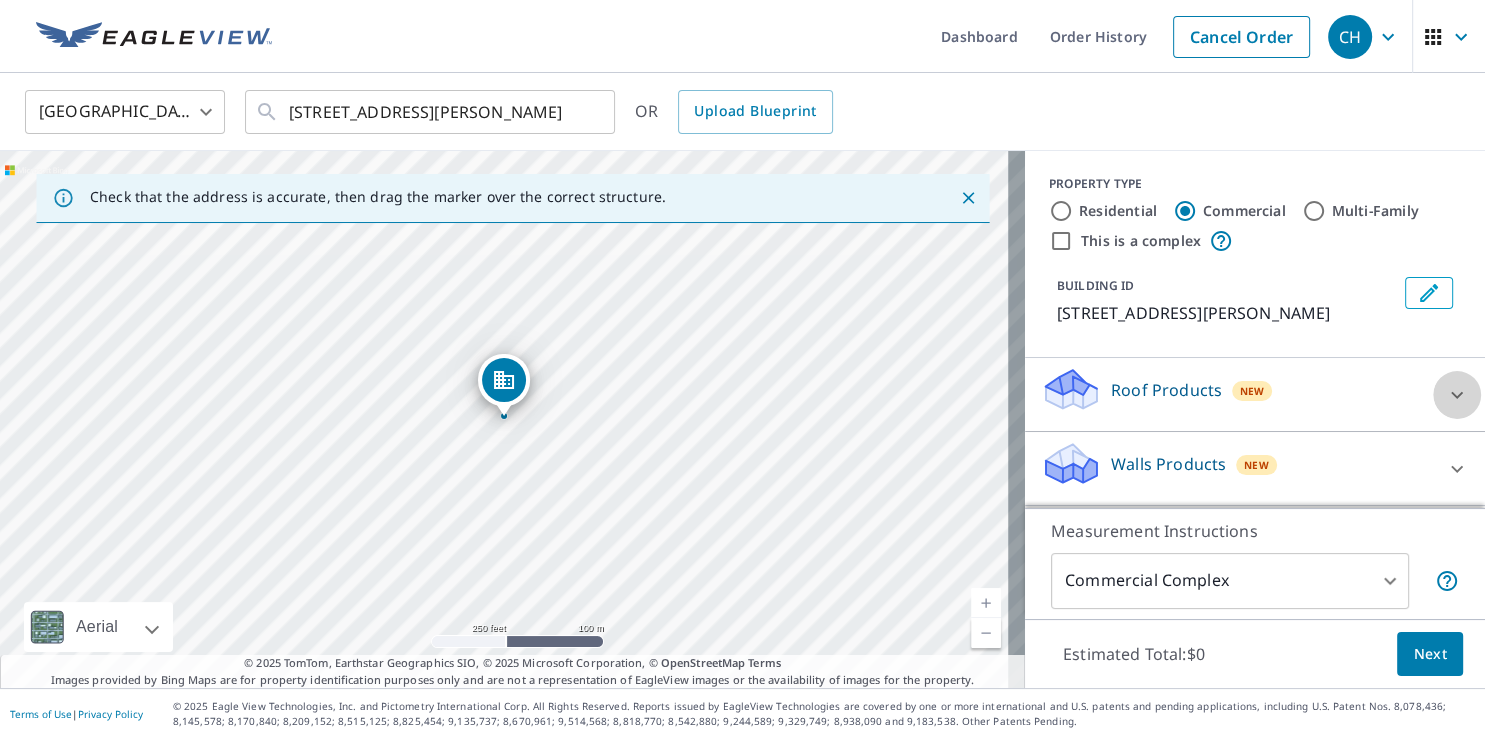 click 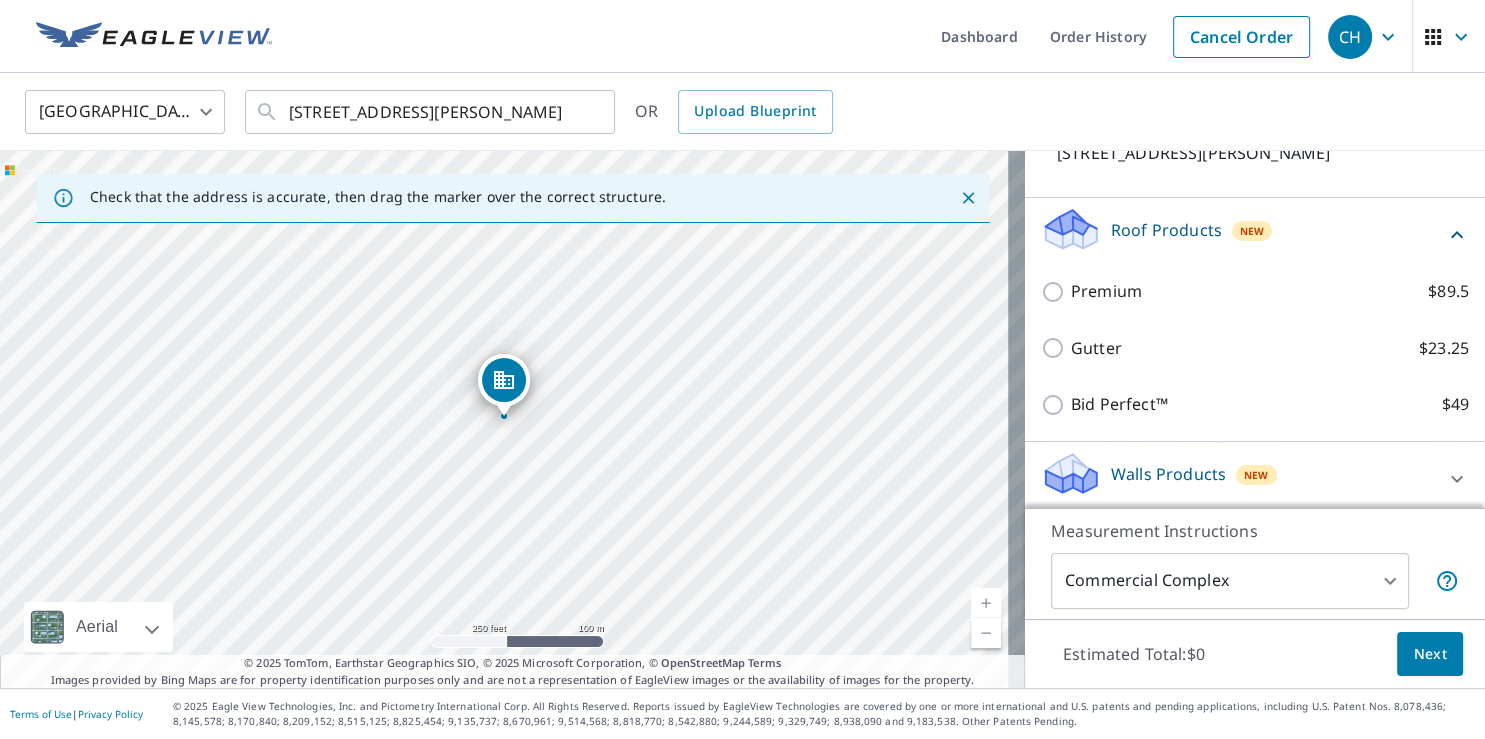 scroll, scrollTop: 169, scrollLeft: 0, axis: vertical 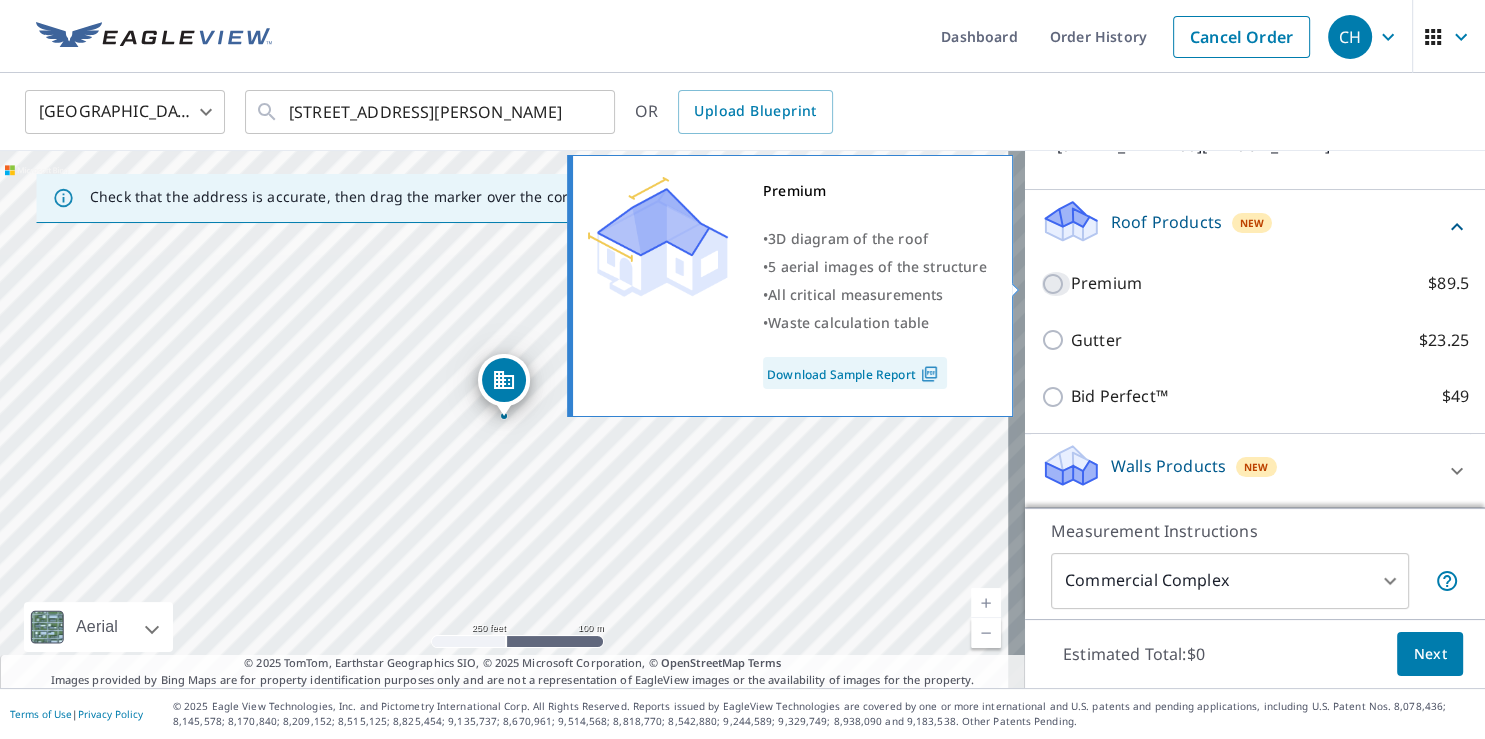 click on "Premium $89.5" at bounding box center (1056, 284) 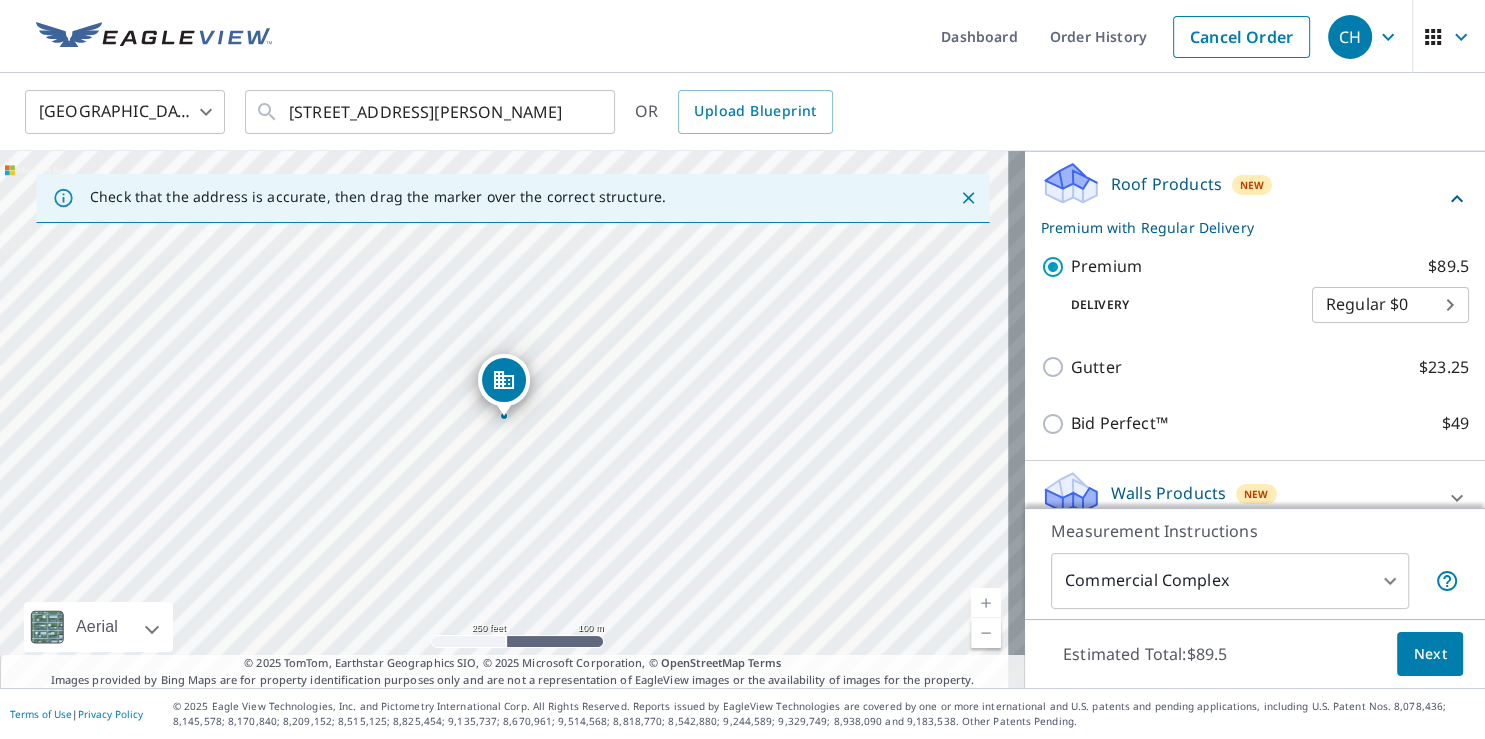 scroll, scrollTop: 234, scrollLeft: 0, axis: vertical 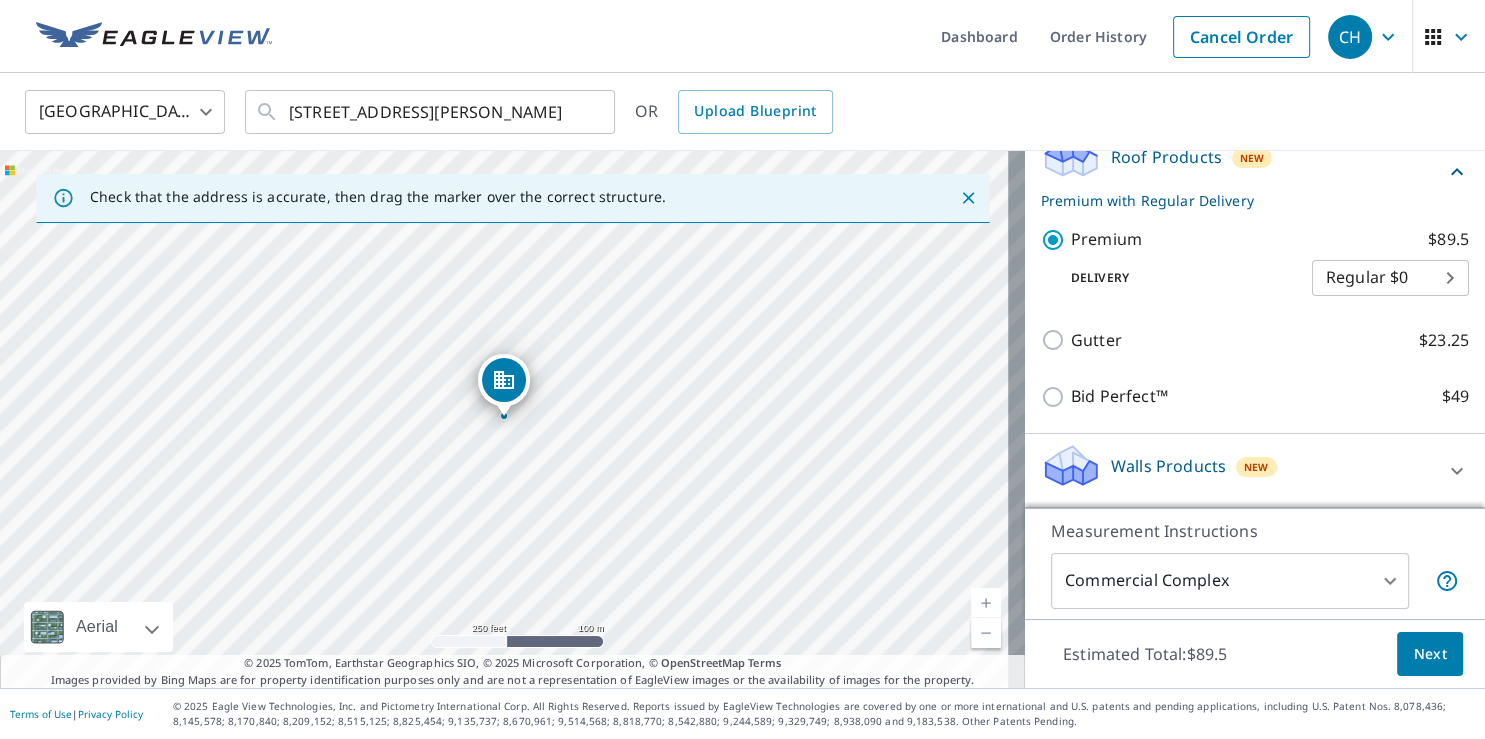 click on "CH CH
Dashboard Order History Cancel Order CH [GEOGRAPHIC_DATA] [GEOGRAPHIC_DATA] ​ [STREET_ADDRESS][PERSON_NAME] ​ OR Upload Blueprint Check that the address is accurate, then drag the marker over the correct structure. [STREET_ADDRESS][PERSON_NAME] Aerial Road A standard road map Aerial A detailed look from above Labels Labels 250 feet 100 m © 2025 TomTom, © Vexcel Imaging, © 2025 Microsoft Corporation,  © OpenStreetMap Terms © 2025 TomTom, Earthstar Geographics SIO, © 2025 Microsoft Corporation, ©   OpenStreetMap   Terms Images provided by Bing Maps are for property identification purposes only and are not a representation of EagleView images or the availability of images for the property. PROPERTY TYPE Residential Commercial Multi-Family This is a complex BUILDING ID [STREET_ADDRESS][PERSON_NAME] Roof Products New Premium with Regular Delivery Premium $89.5 Delivery Regular $0 8 ​ Gutter $23.25 Bid Perfect™ $49 Walls Products New Walls $221.25 Measurement Instructions Commercial Complex 4 ​ $89.5" at bounding box center [742, 369] 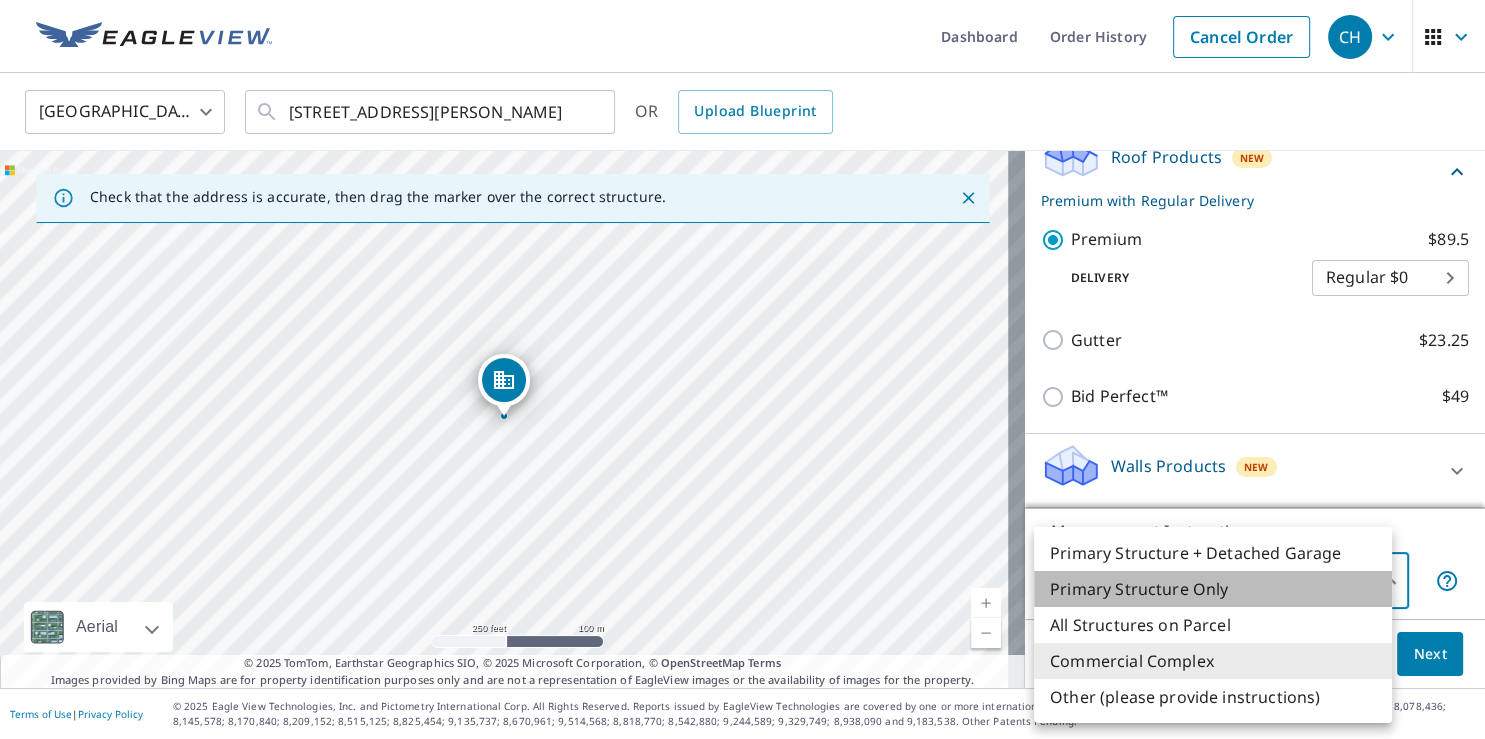 click on "Primary Structure Only" at bounding box center [1213, 589] 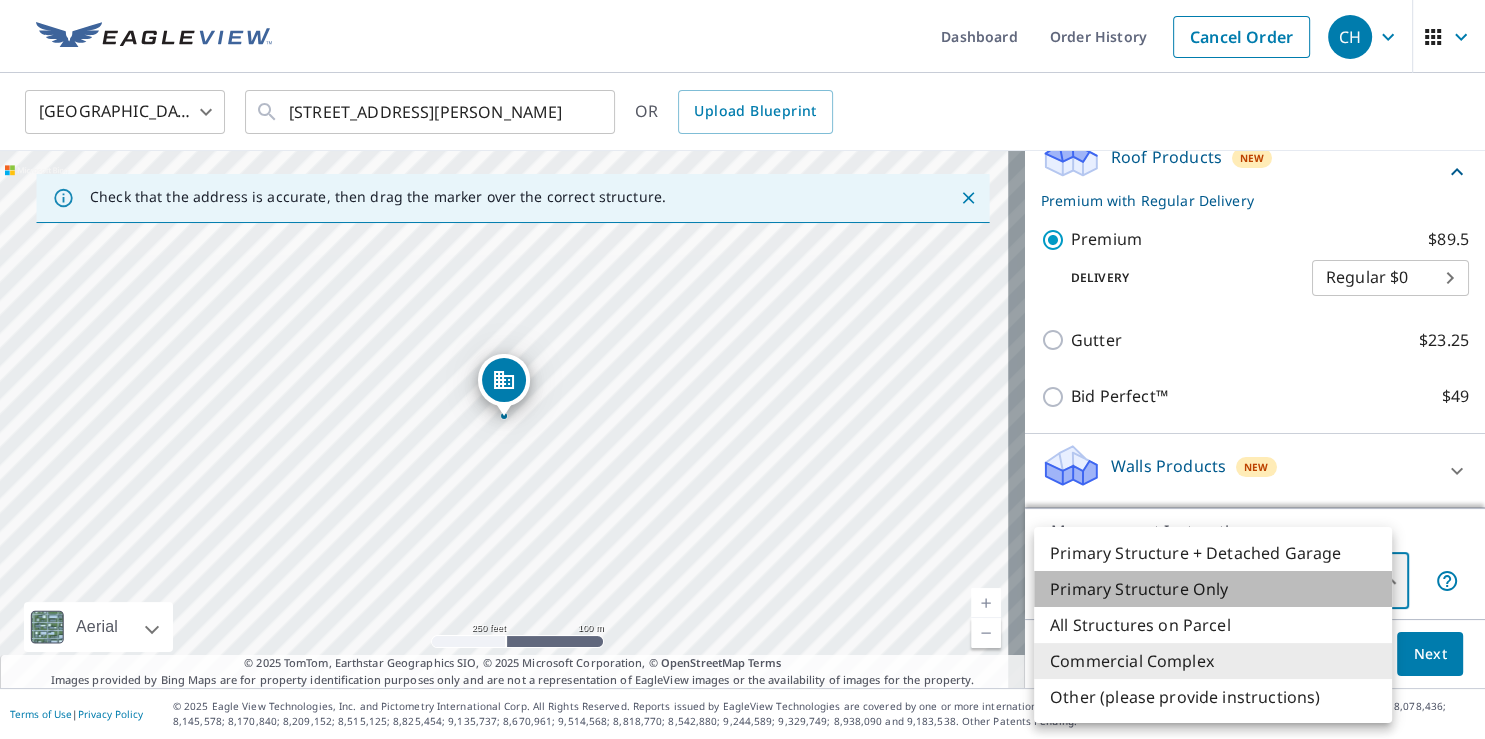 type on "2" 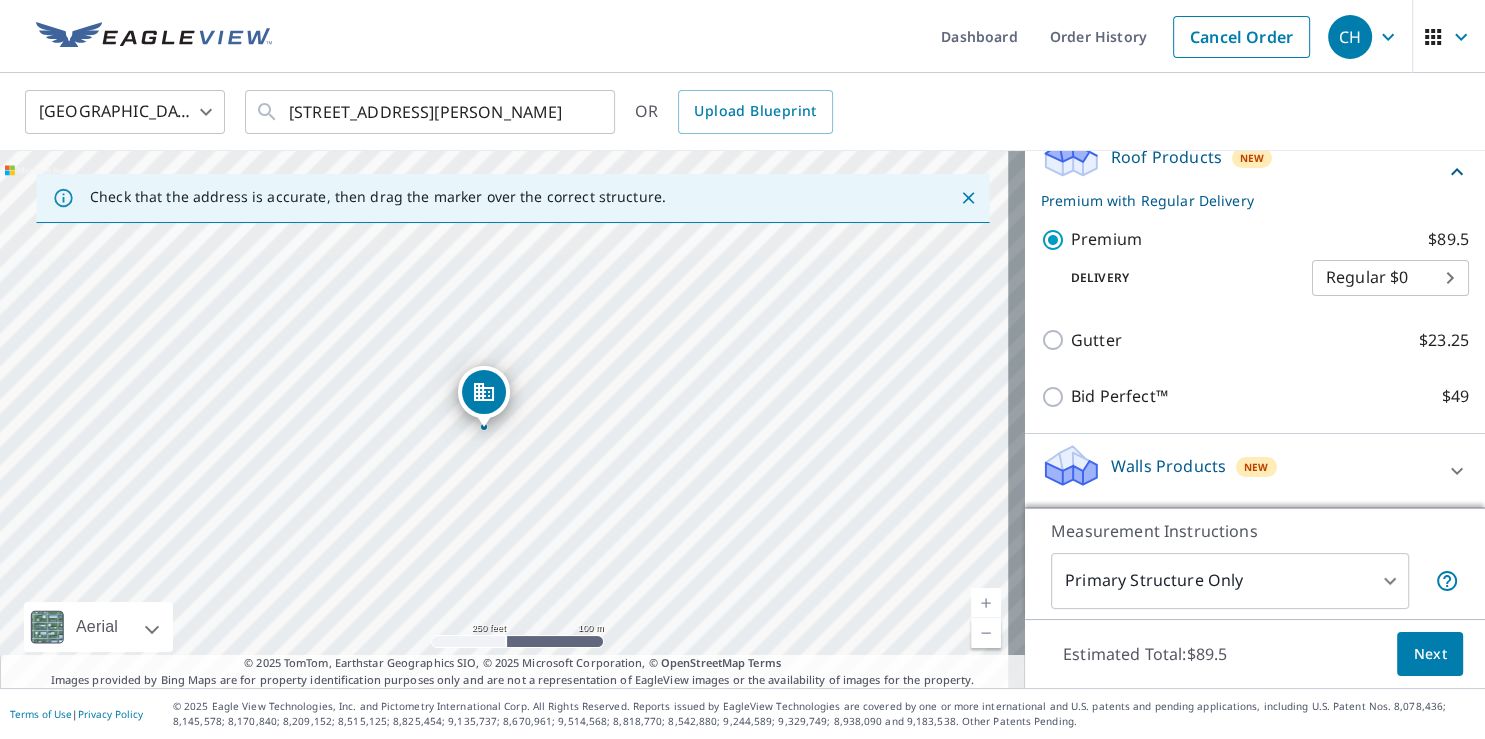 drag, startPoint x: 509, startPoint y: 378, endPoint x: 489, endPoint y: 389, distance: 22.825424 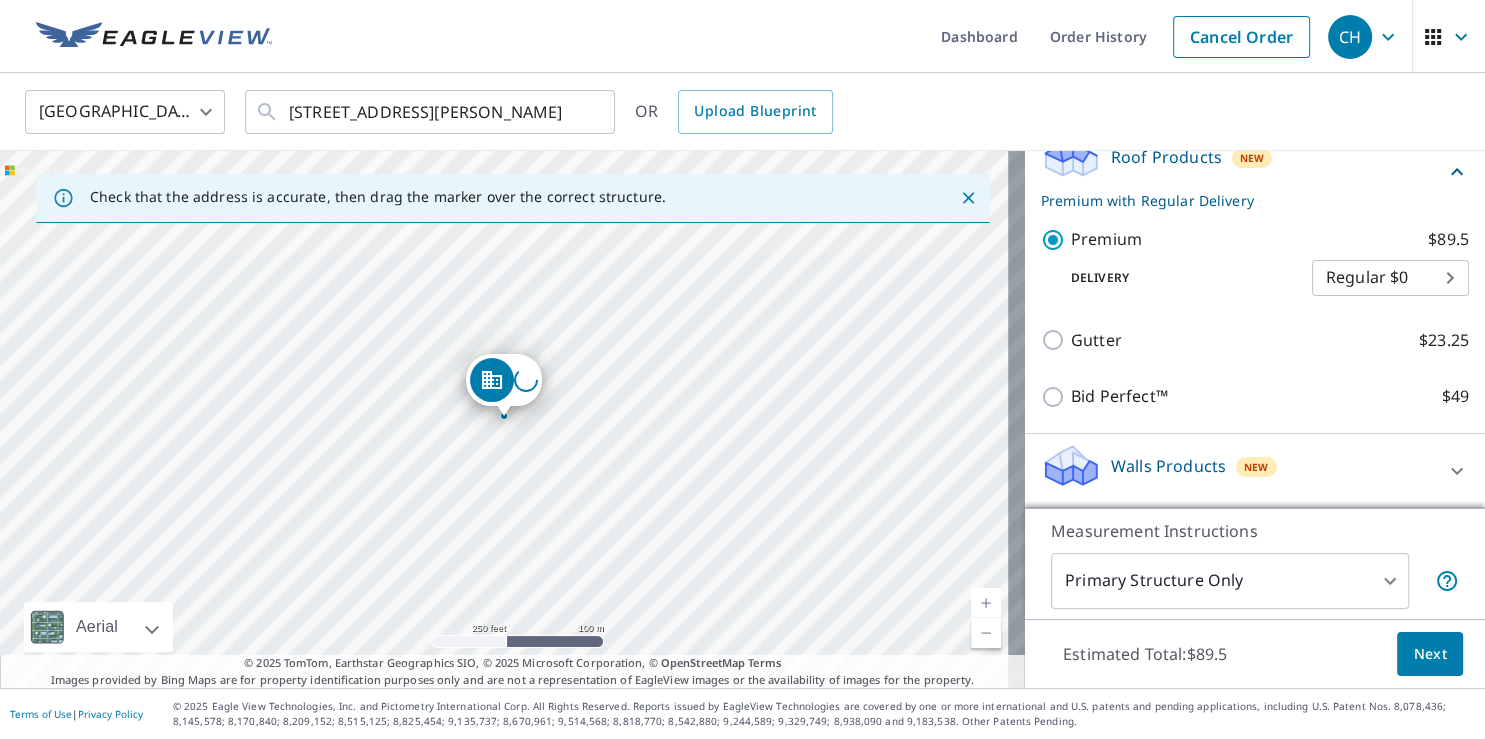 scroll, scrollTop: 234, scrollLeft: 0, axis: vertical 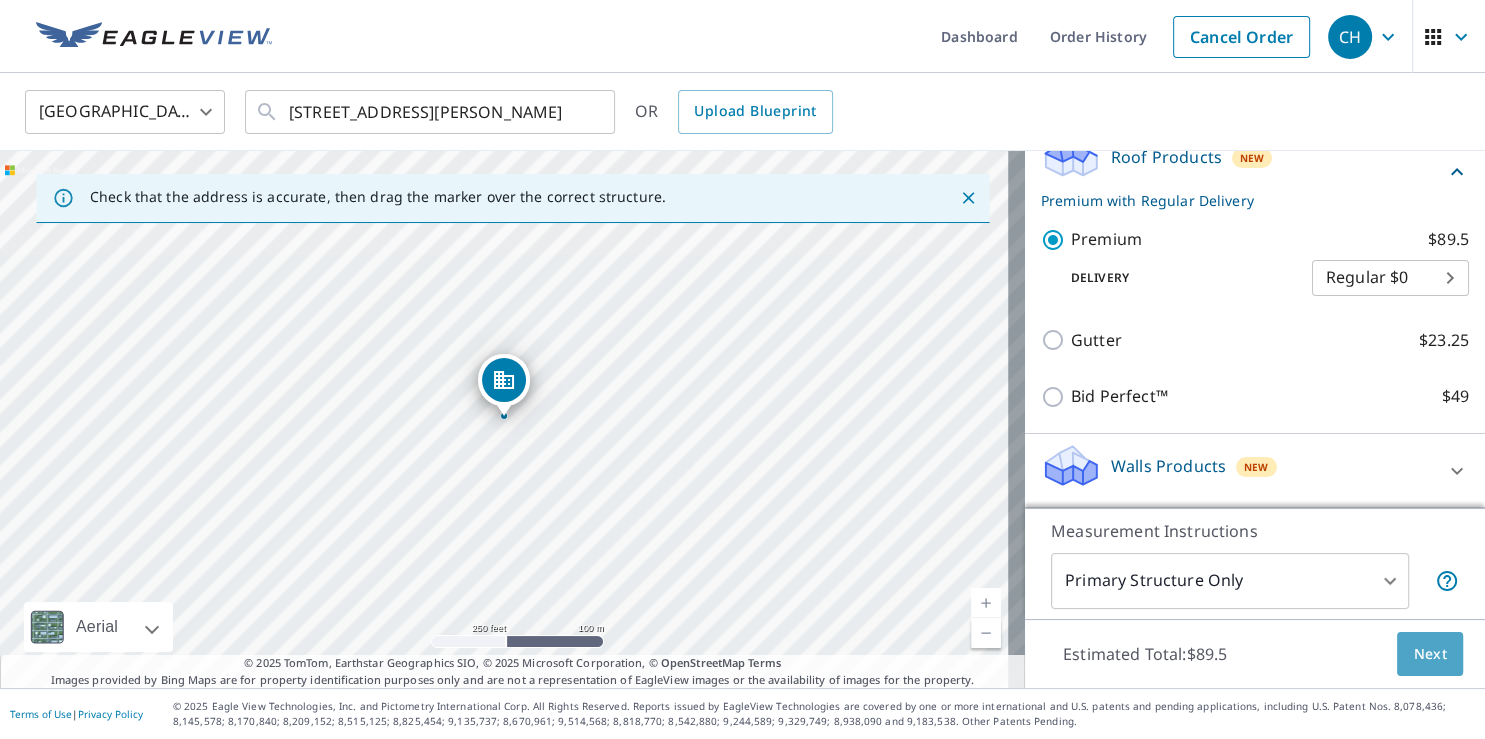 click on "Next" at bounding box center (1430, 654) 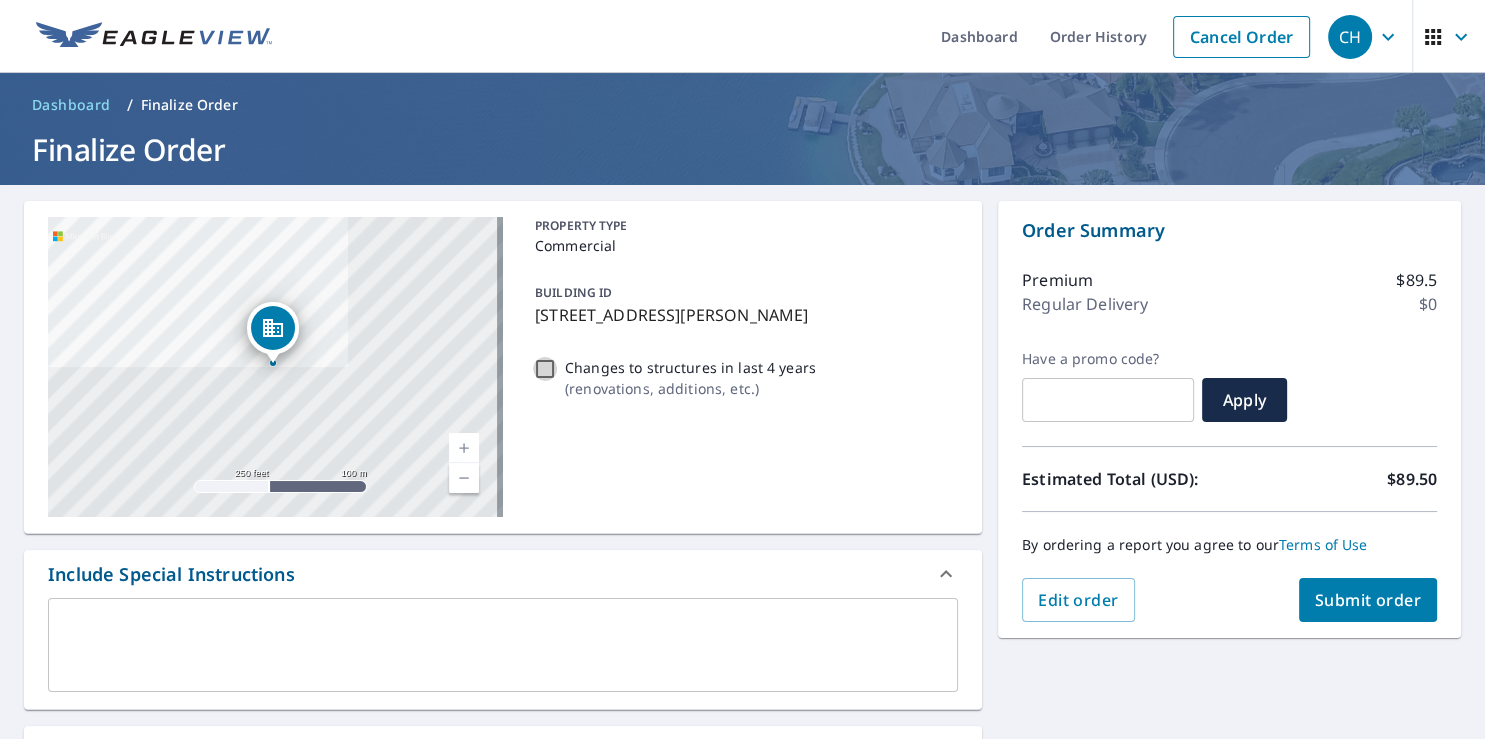 click on "Changes to structures in last 4 years ( renovations, additions, etc. )" at bounding box center (545, 369) 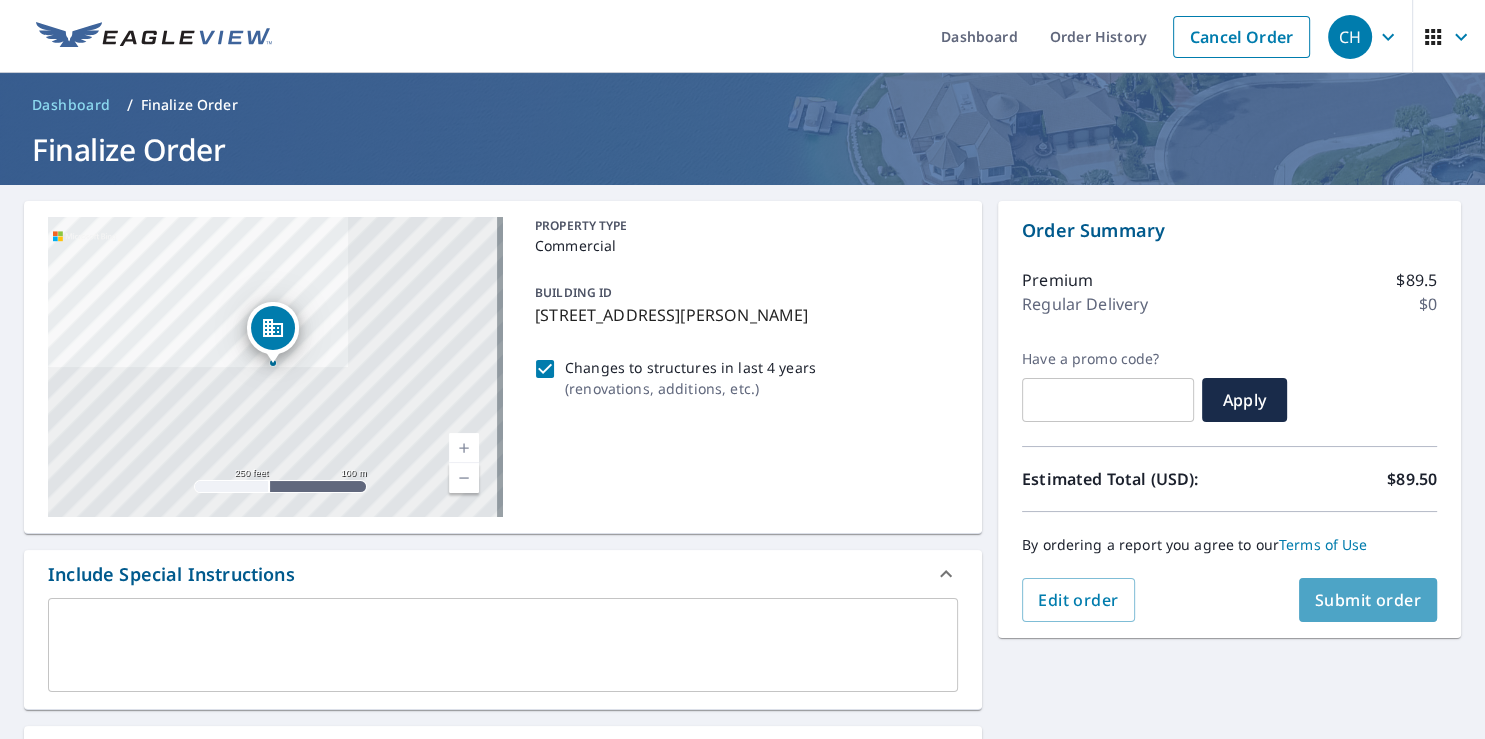 click on "Submit order" at bounding box center (1368, 600) 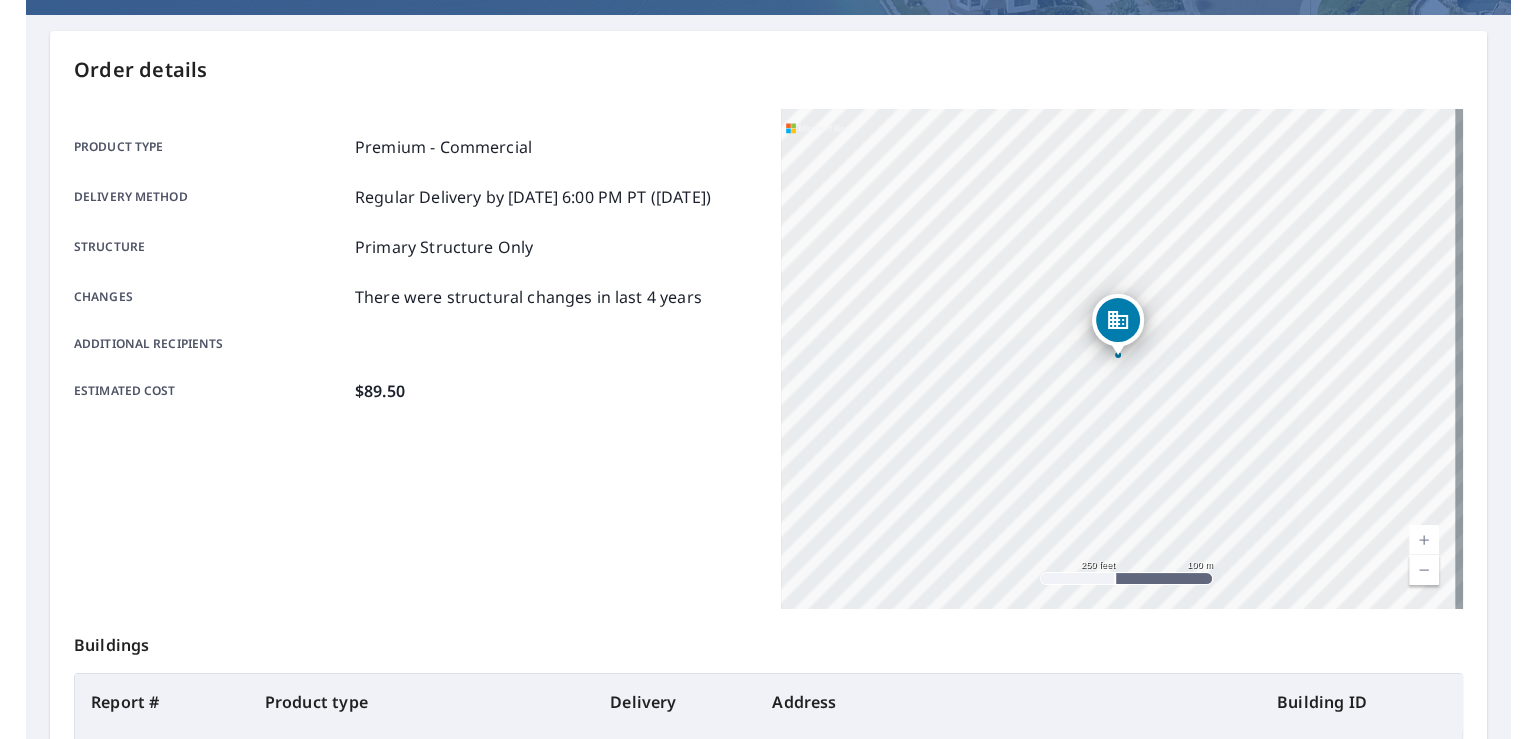 scroll, scrollTop: 48, scrollLeft: 0, axis: vertical 